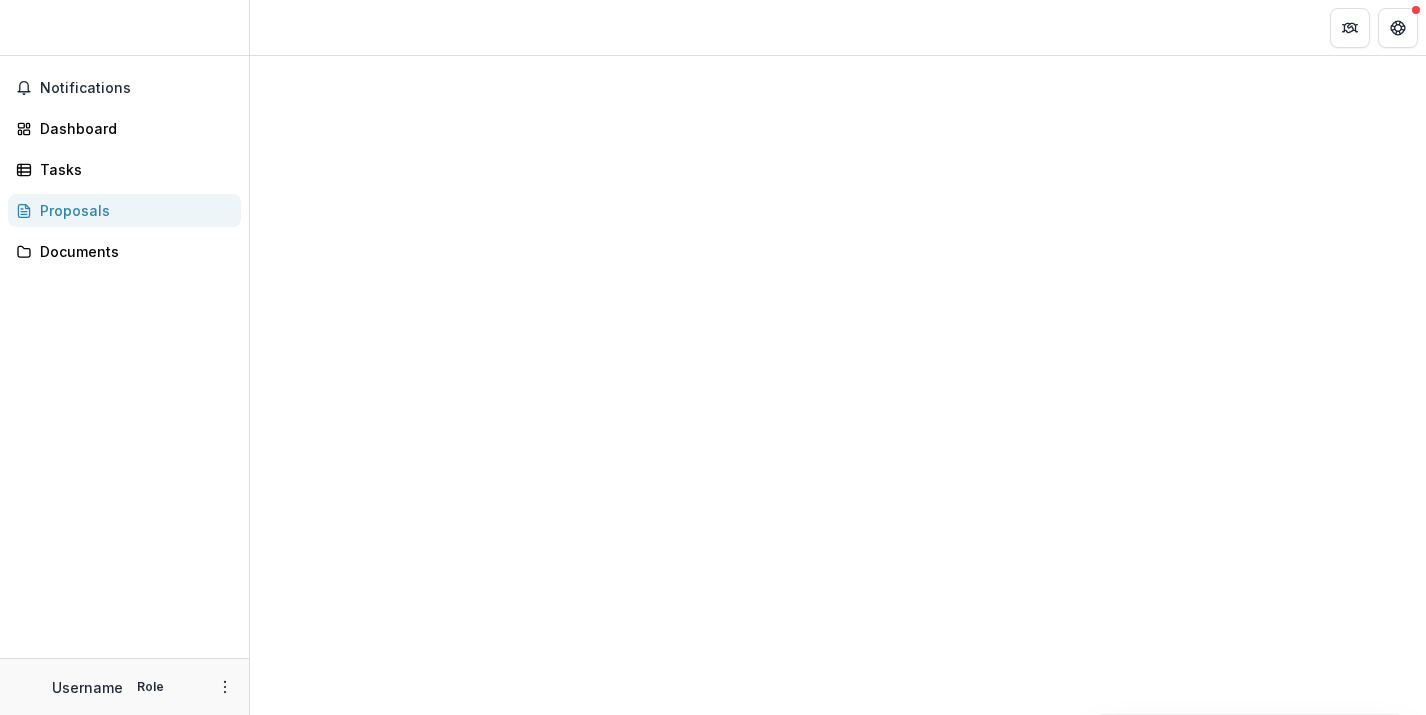 scroll, scrollTop: 0, scrollLeft: 0, axis: both 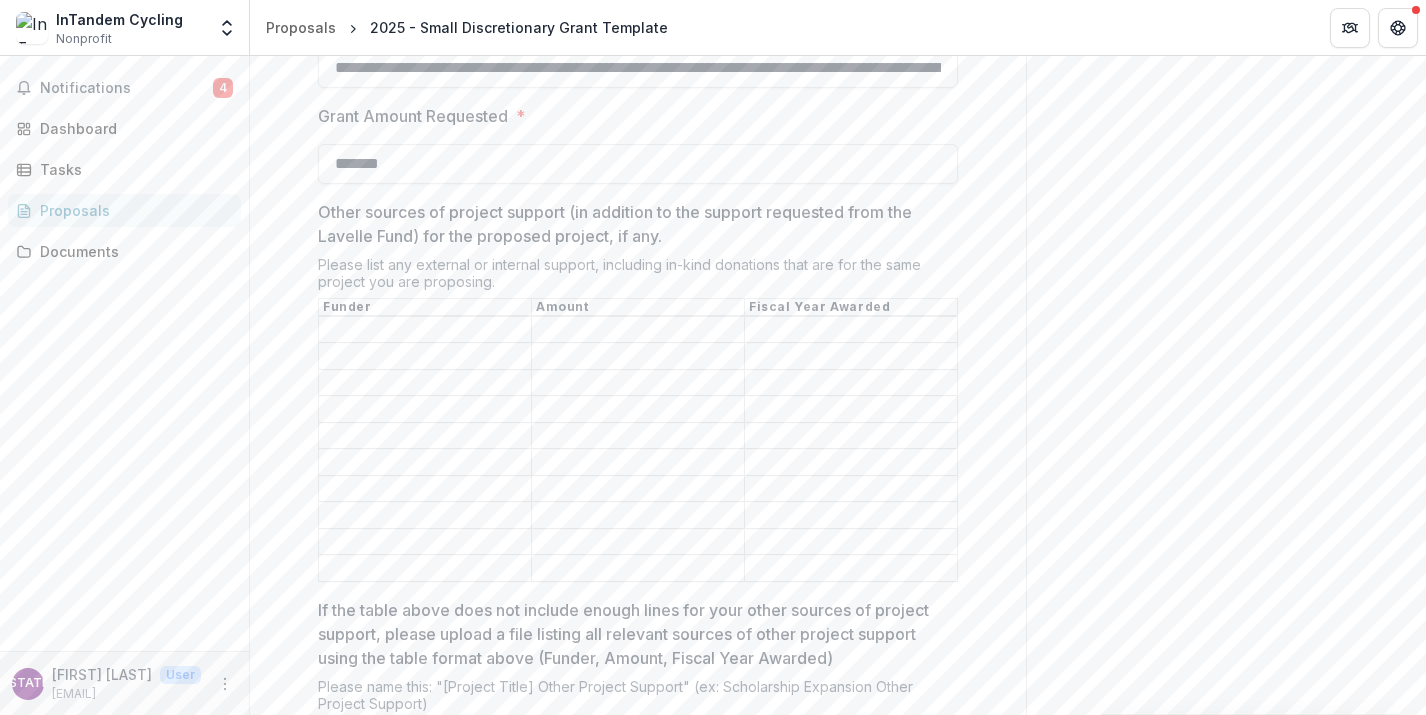 click on "Other sources of project support (in addition to the support requested from the Lavelle Fund) for the proposed project, if any." at bounding box center [425, 357] 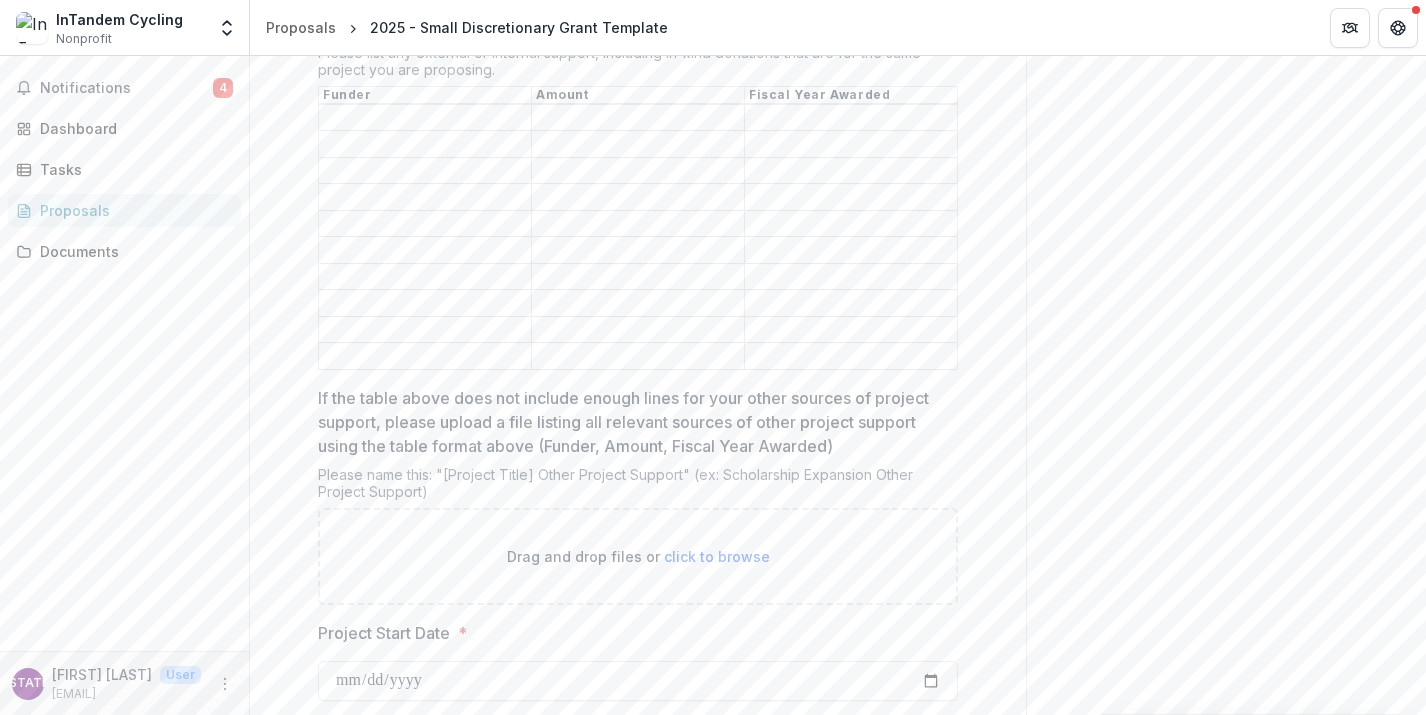 click on "If the table above does not include enough lines for your other sources of project support, please upload a file listing all relevant sources of other project support using the table format above (Funder, Amount, Fiscal Year Awarded)" at bounding box center [632, 422] 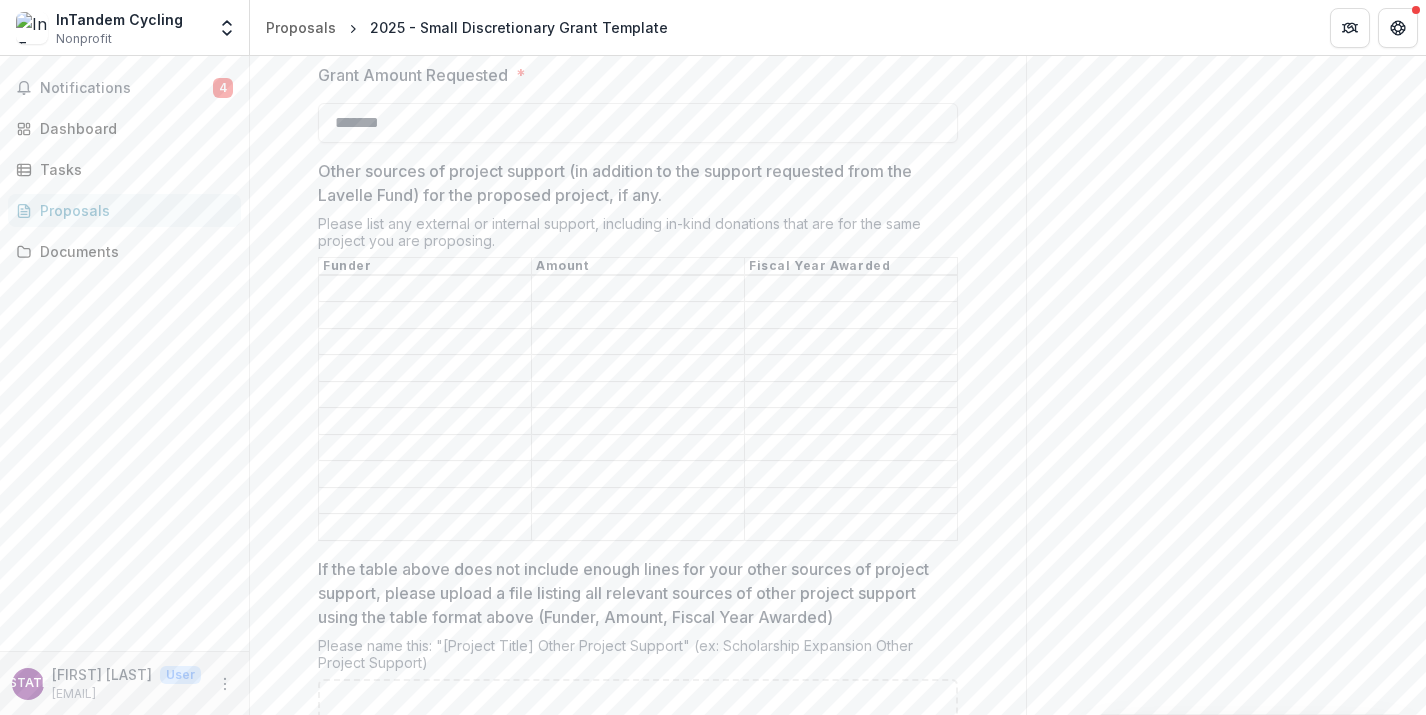 scroll, scrollTop: 3435, scrollLeft: 0, axis: vertical 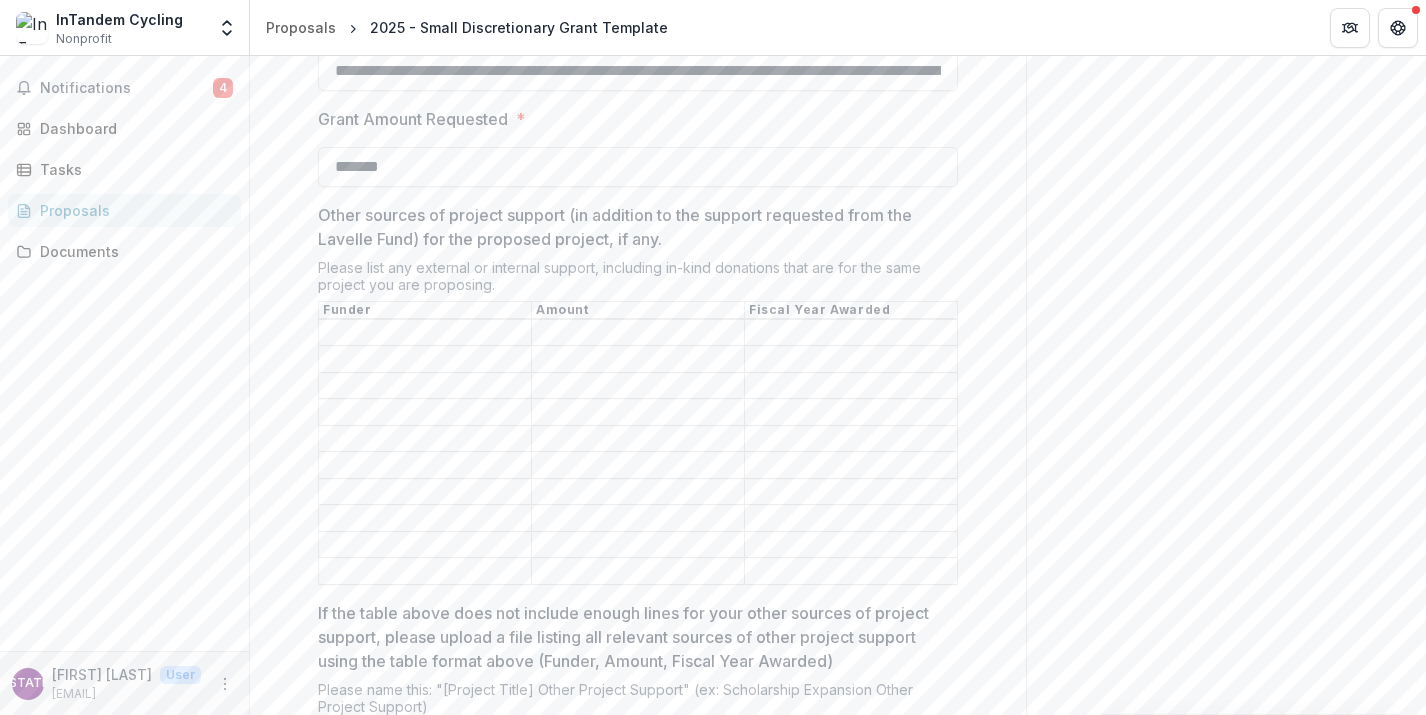 click on "Other sources of project support (in addition to the support requested from the Lavelle Fund) for the proposed project, if any." at bounding box center (632, 227) 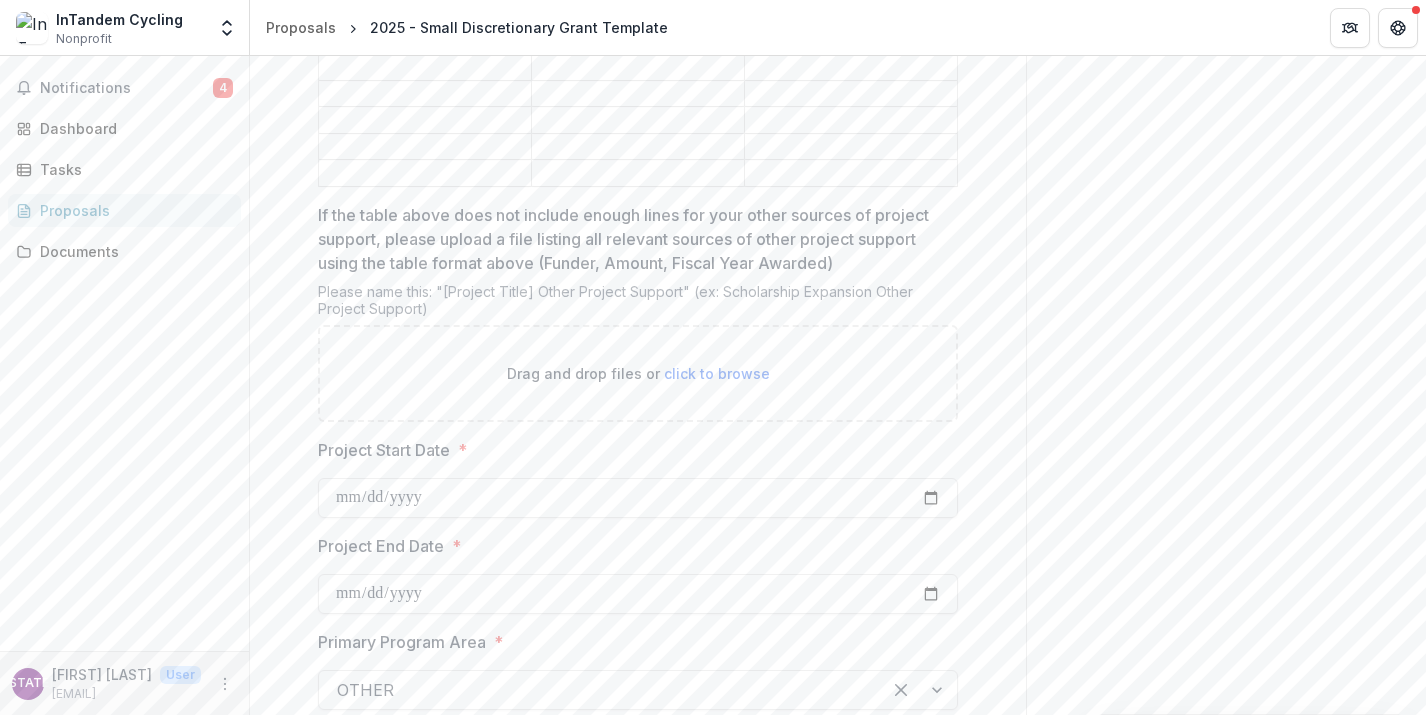 scroll, scrollTop: 3870, scrollLeft: 0, axis: vertical 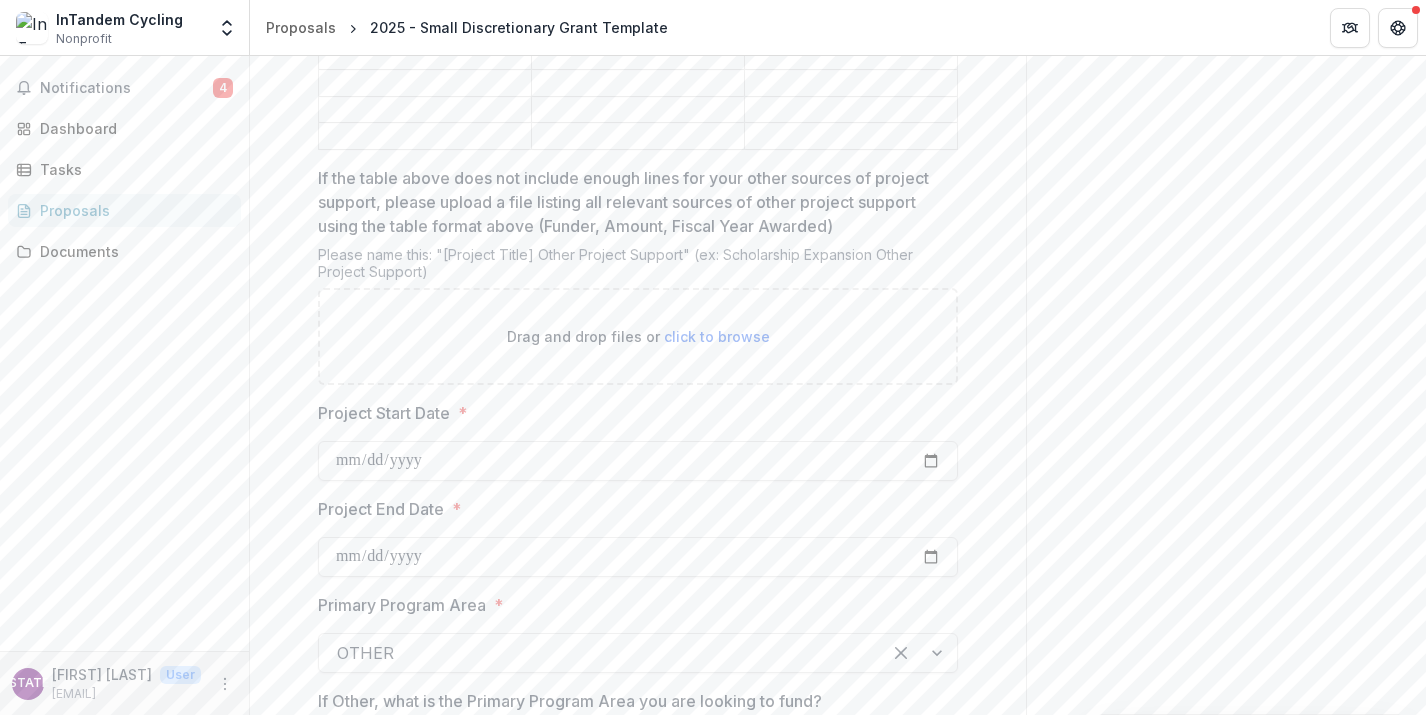 click on "Please name this: "[Project Title] Other Project Support" (ex: Scholarship Expansion Other Project Support)" at bounding box center (638, 267) 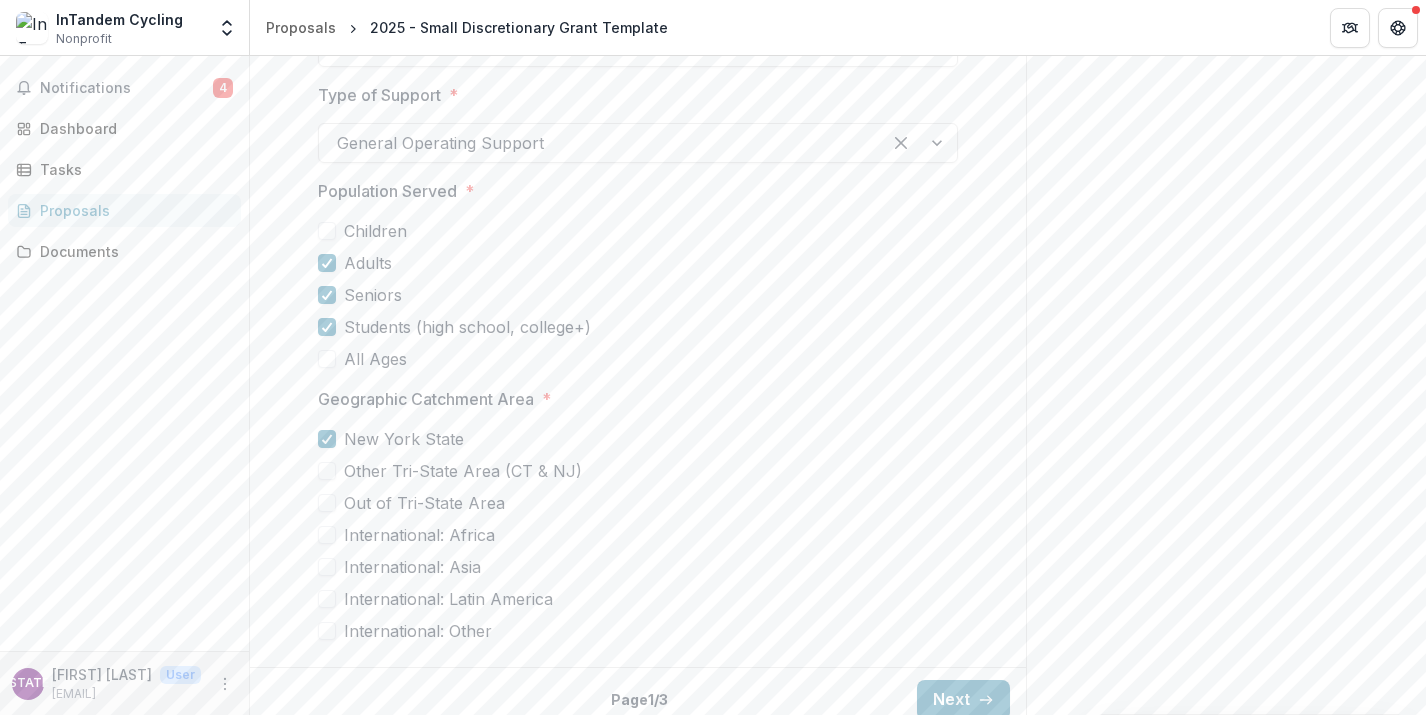 scroll, scrollTop: 4574, scrollLeft: 0, axis: vertical 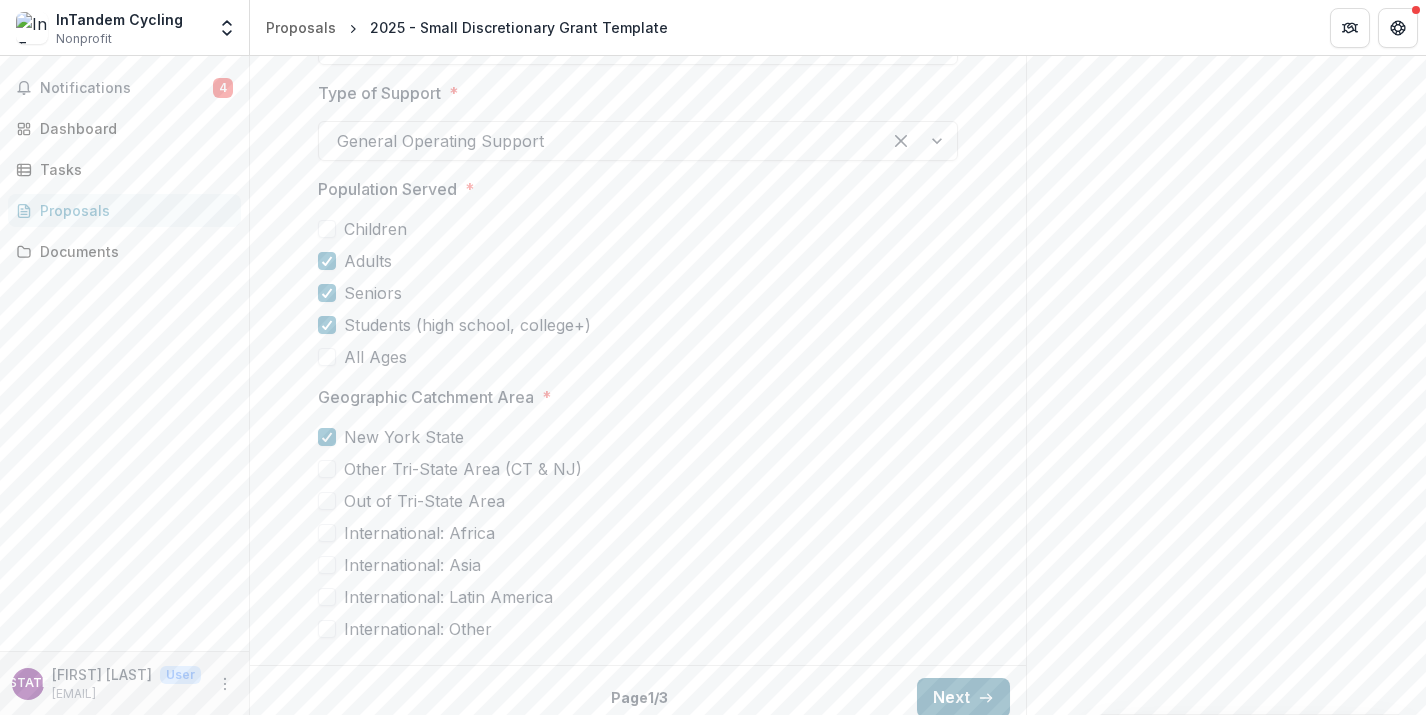 click on "Next" at bounding box center (963, 698) 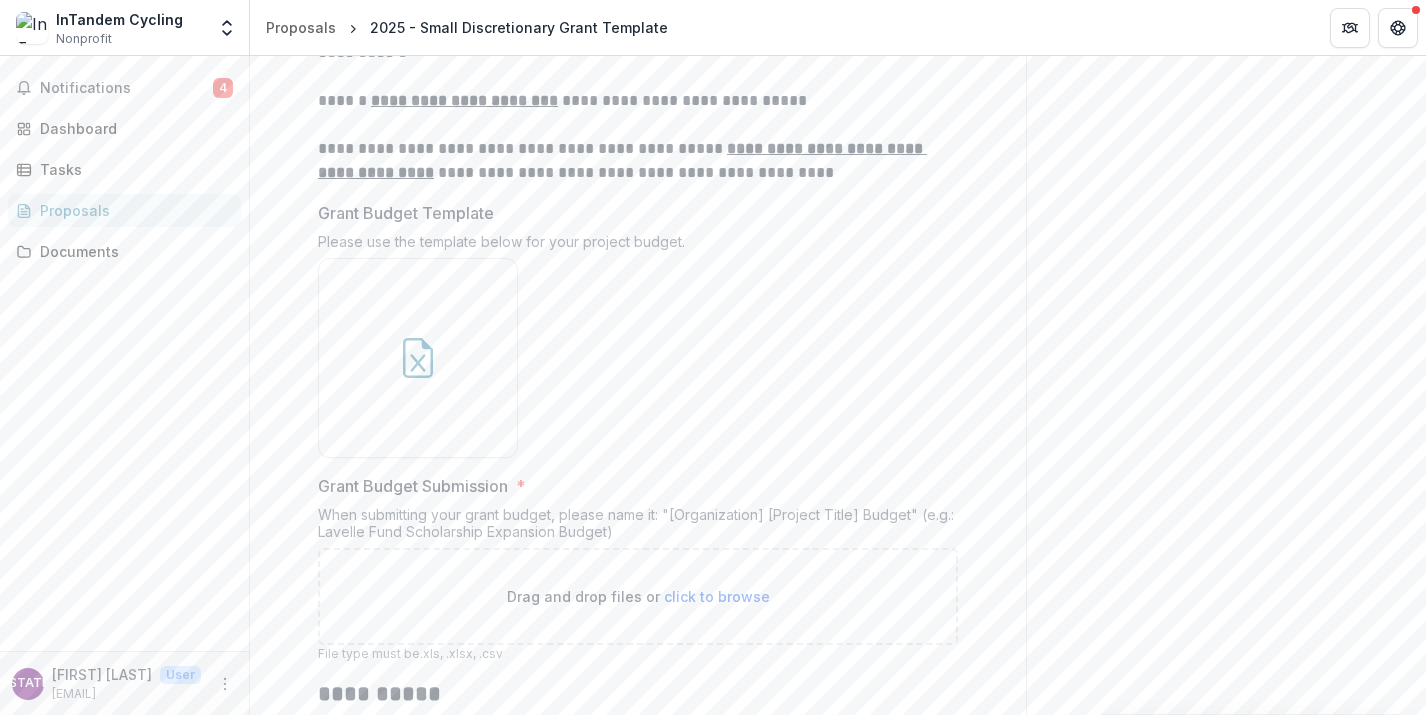 scroll, scrollTop: 2289, scrollLeft: 0, axis: vertical 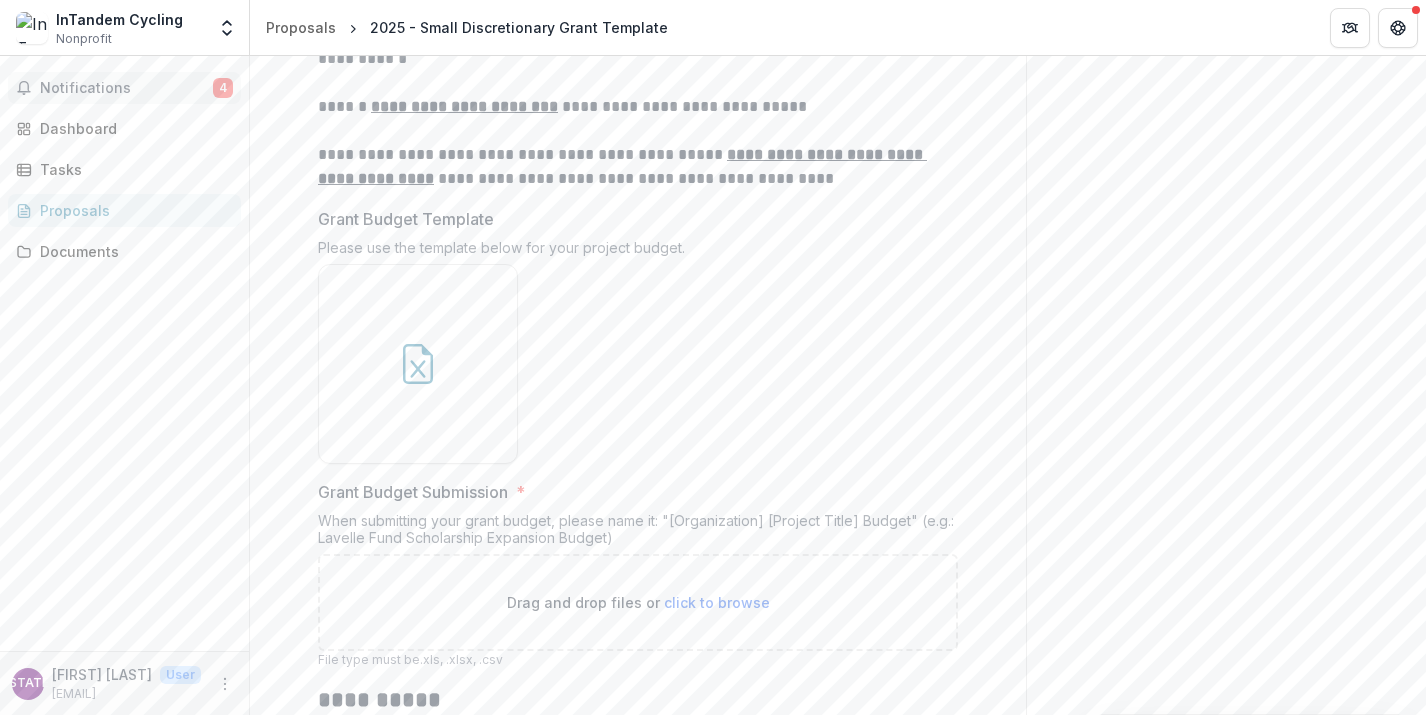 click on "Notifications" at bounding box center [126, 88] 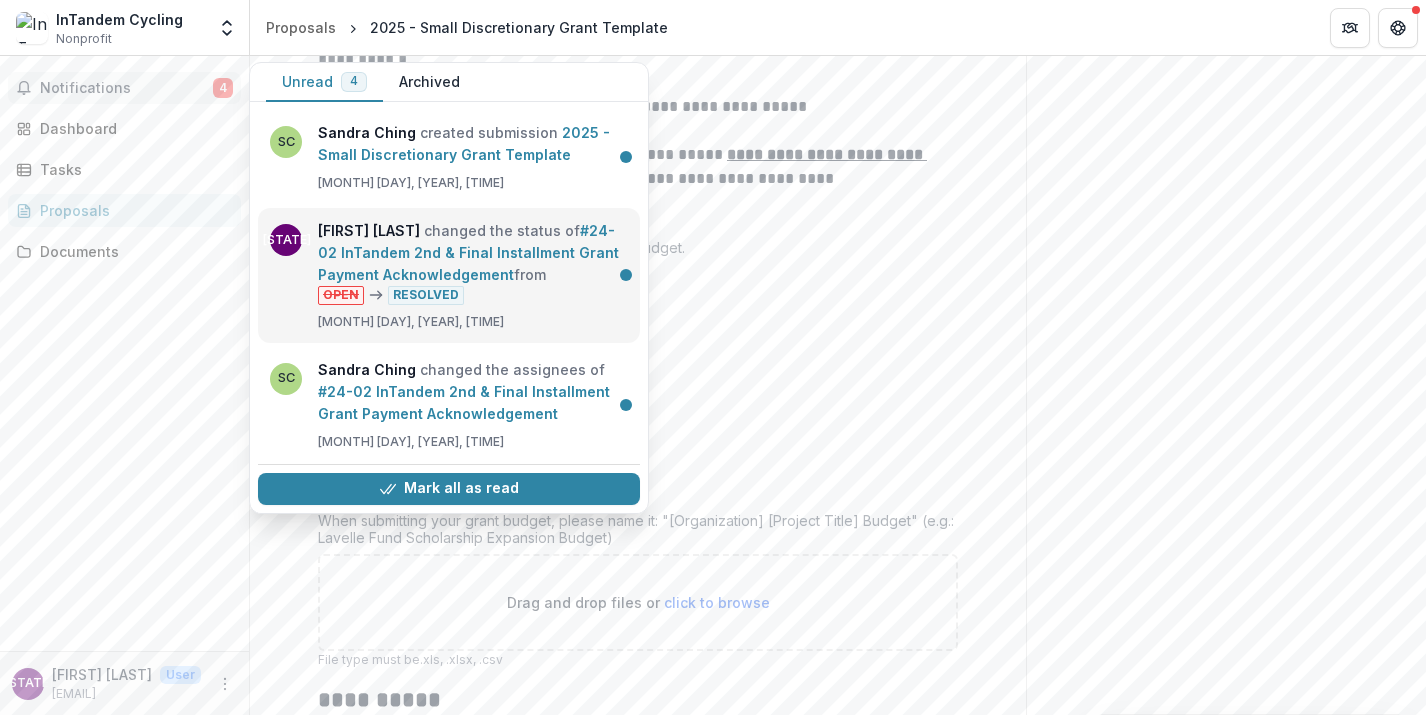 click on "#24-02 InTandem 2nd & Final Installment Grant Payment Acknowledgement" at bounding box center [468, 252] 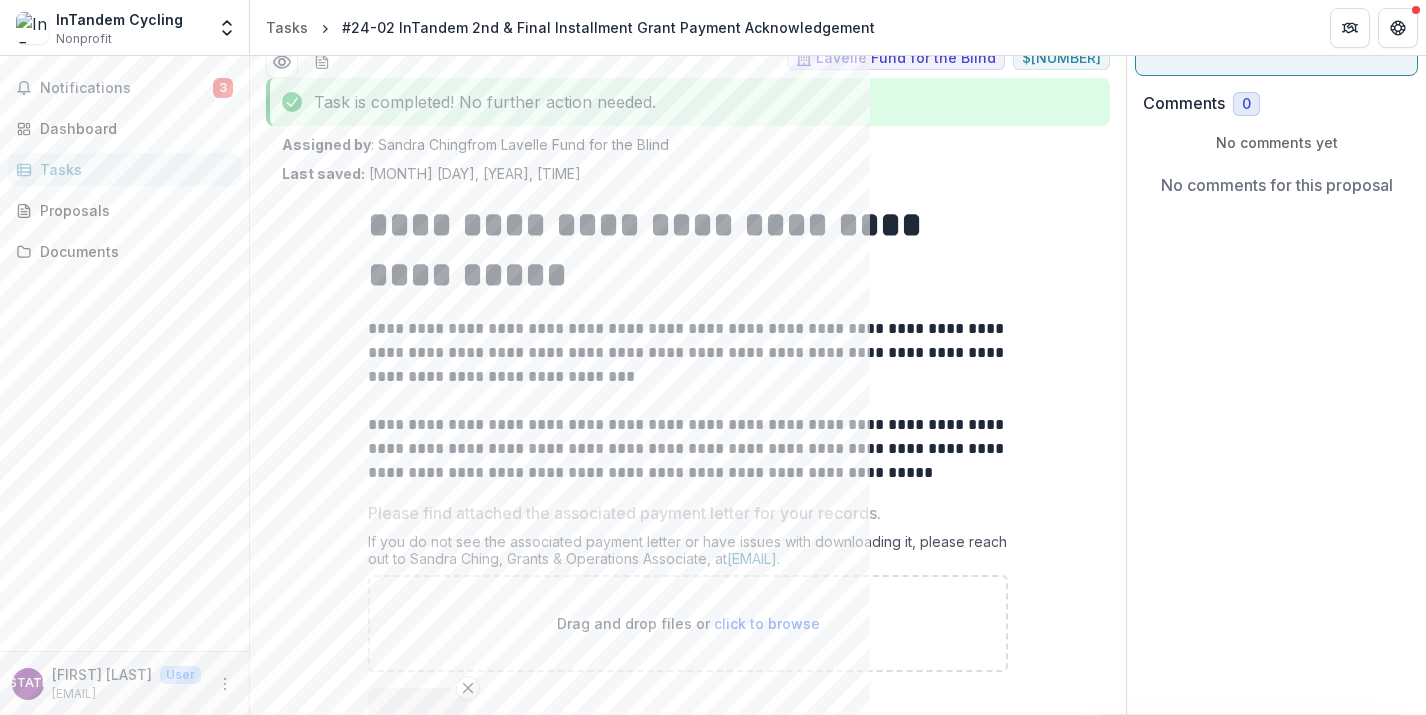 scroll, scrollTop: 0, scrollLeft: 0, axis: both 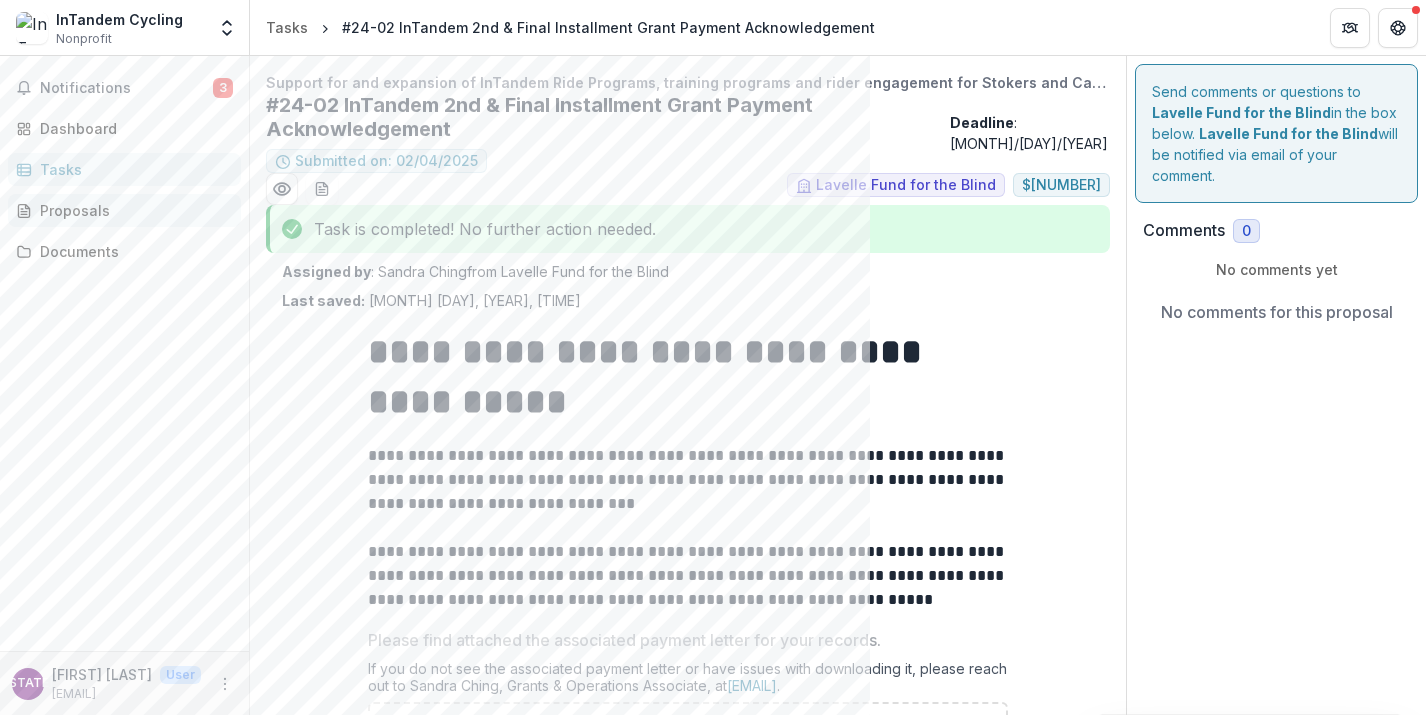 click on "Proposals" at bounding box center [132, 210] 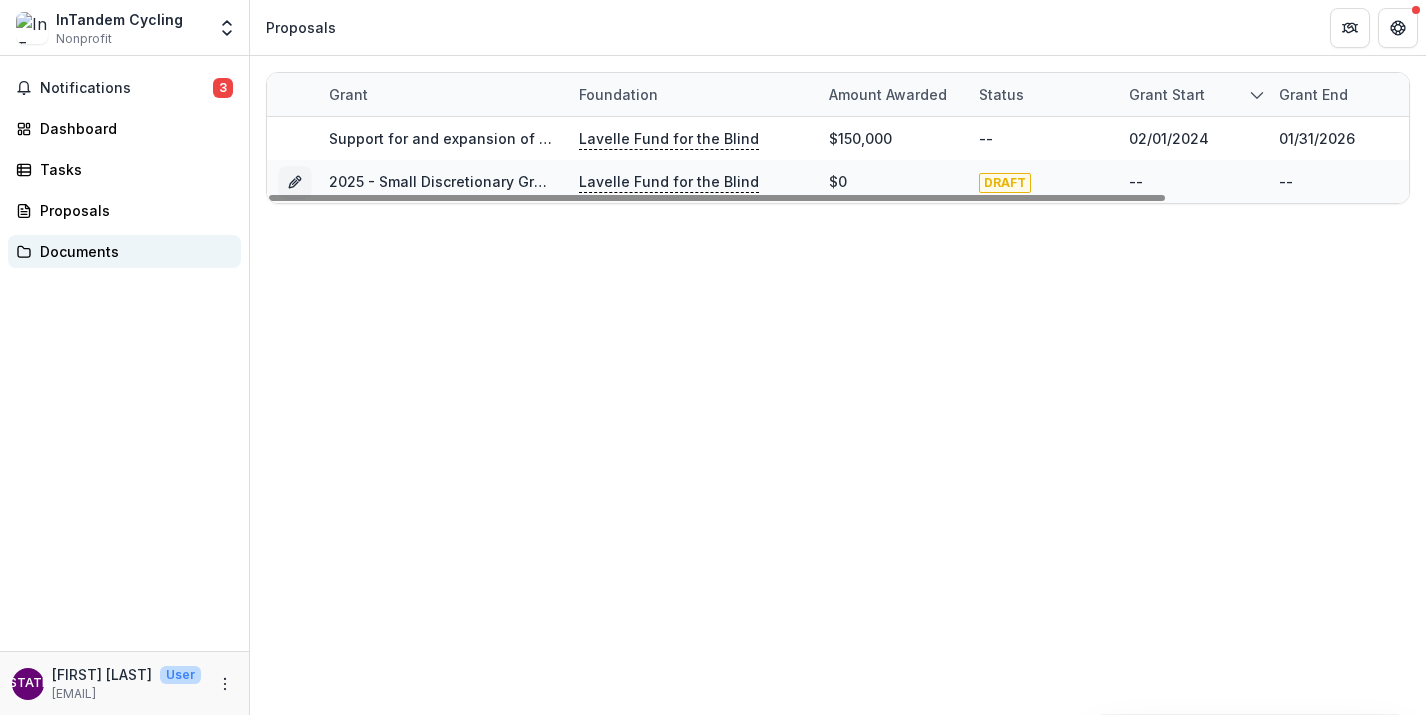click on "Documents" at bounding box center [132, 251] 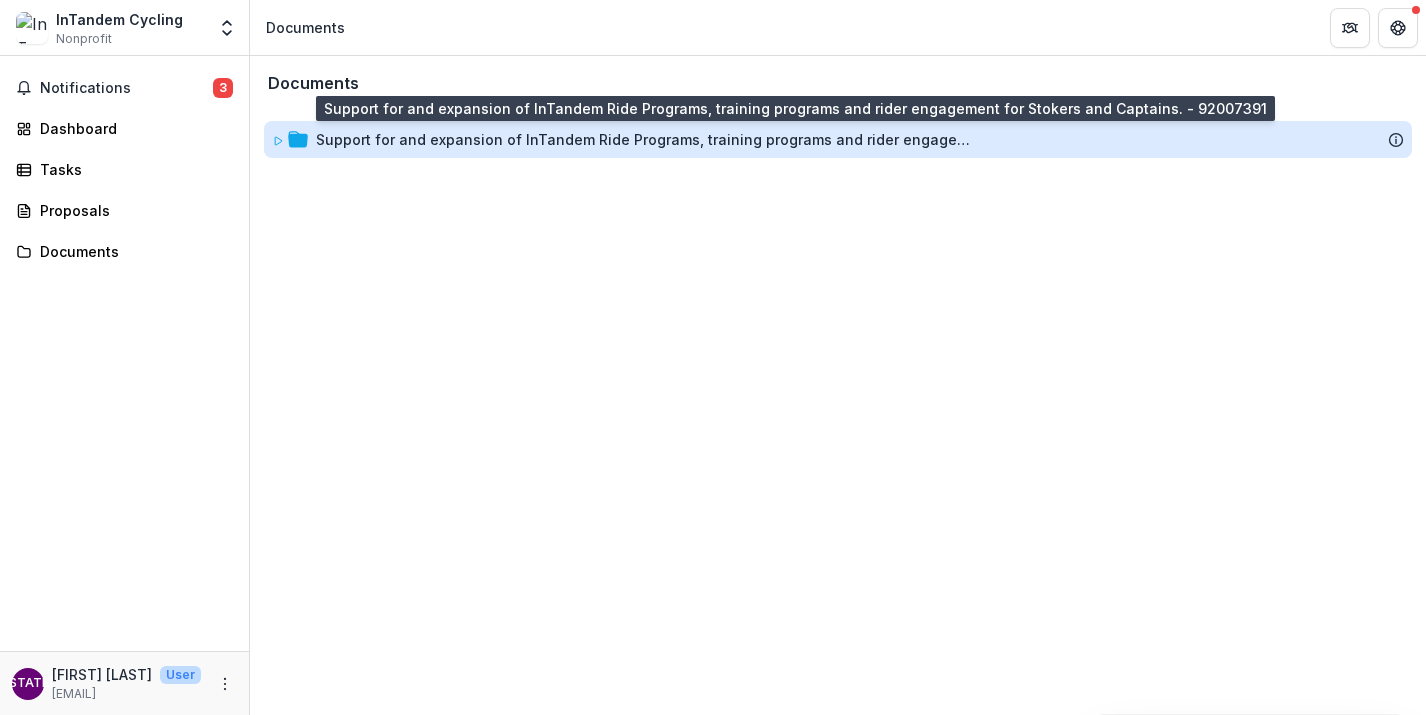 click on "Support for and expansion of InTandem Ride Programs, training programs and rider engagement for Stokers and Captains. - 92007391" at bounding box center (646, 139) 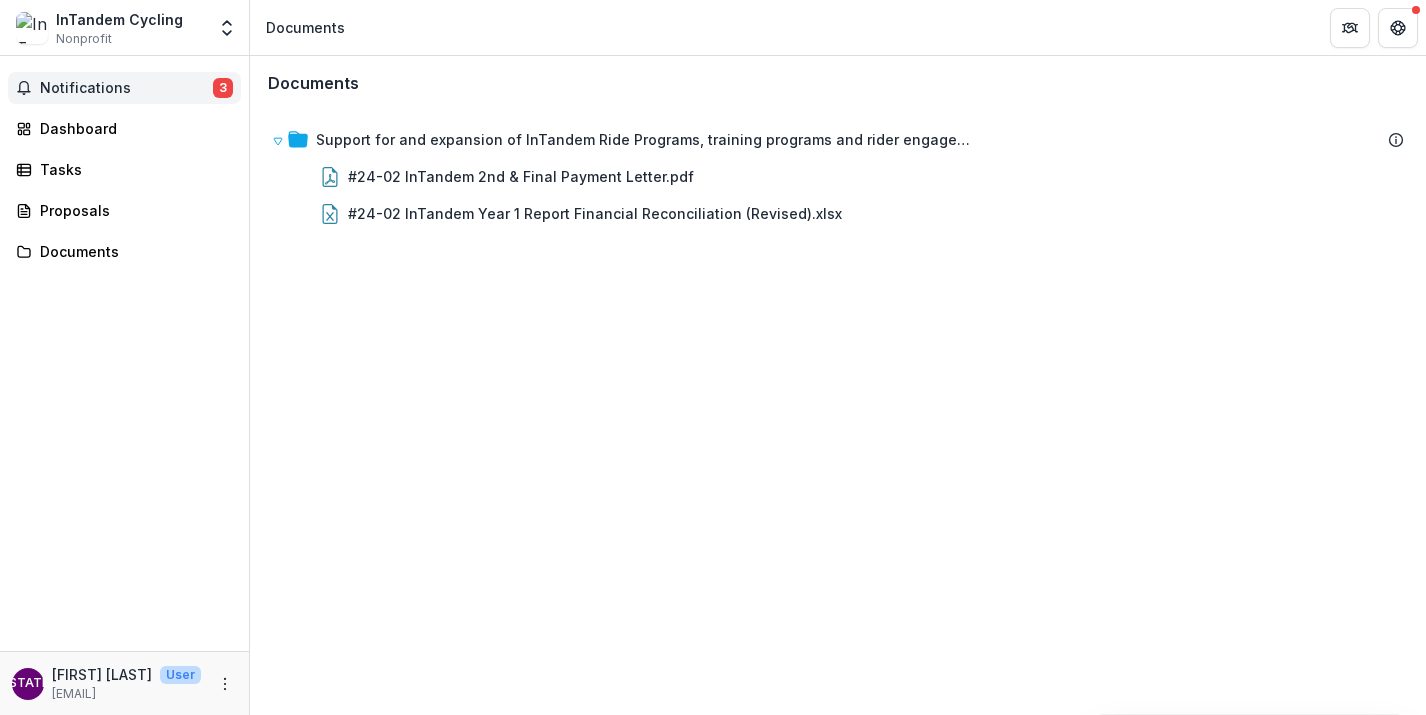click on "Notifications" at bounding box center (126, 88) 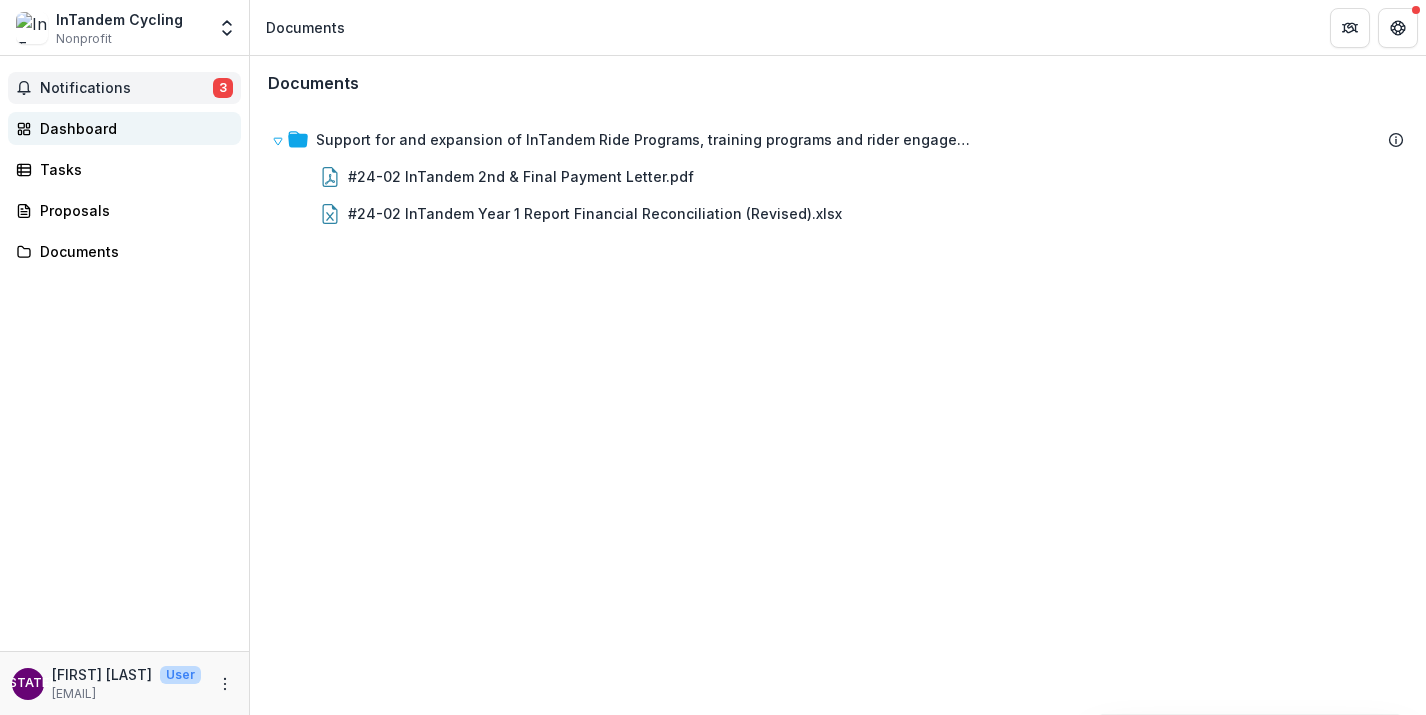 click on "Dashboard" at bounding box center [132, 128] 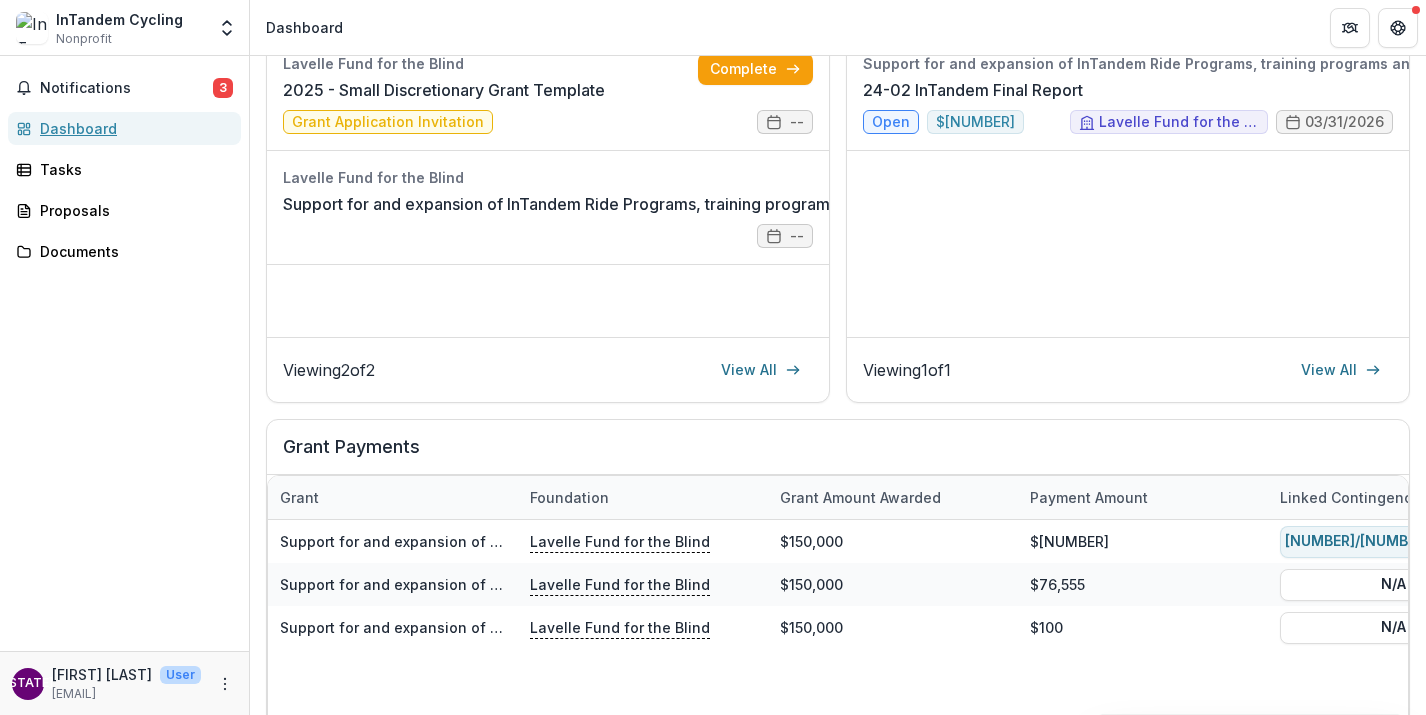 scroll, scrollTop: 0, scrollLeft: 0, axis: both 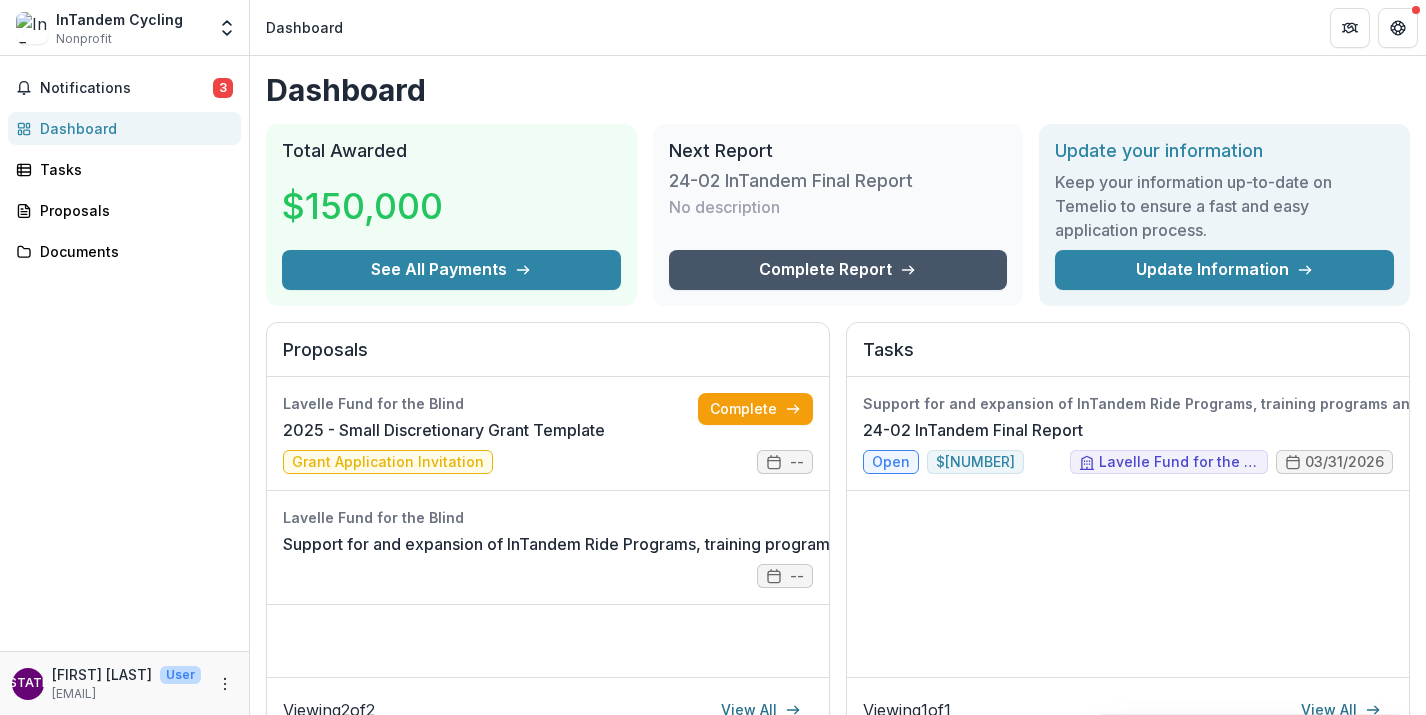 click on "Complete Report" at bounding box center (838, 270) 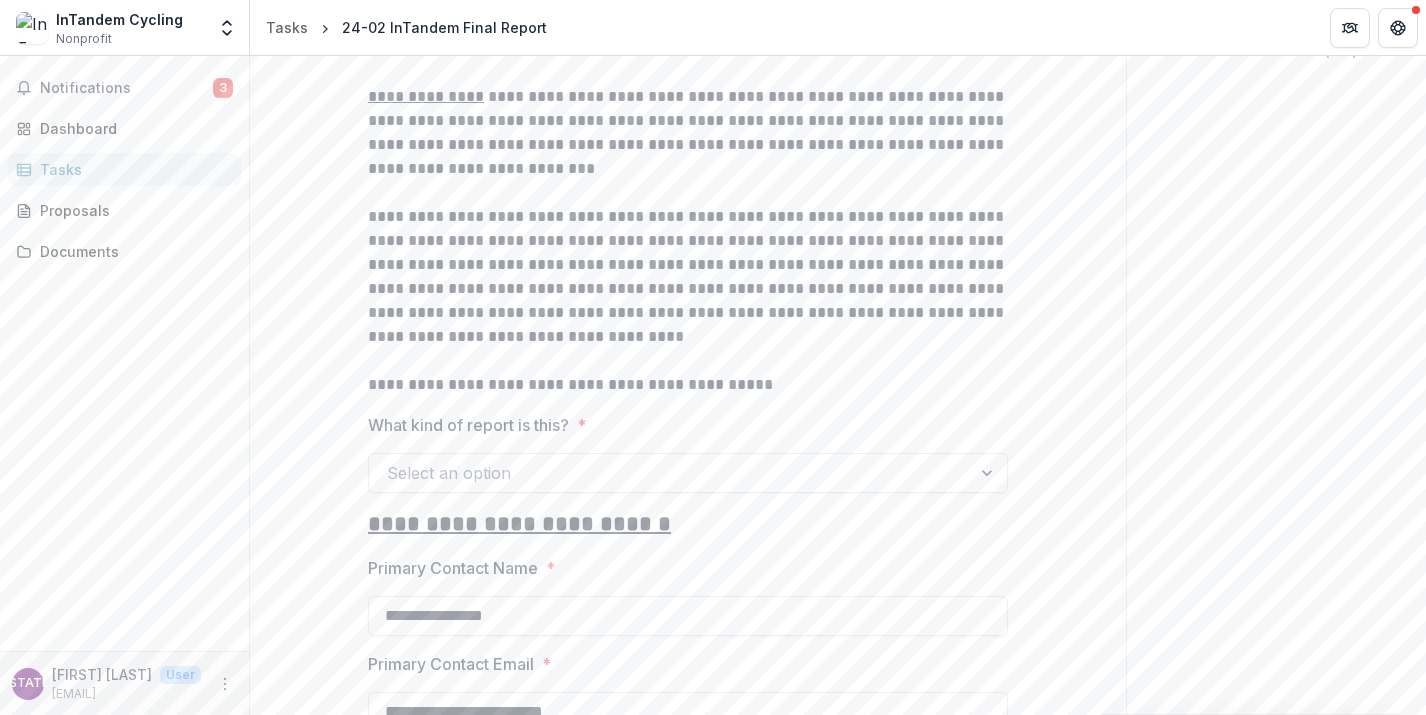 scroll, scrollTop: 0, scrollLeft: 0, axis: both 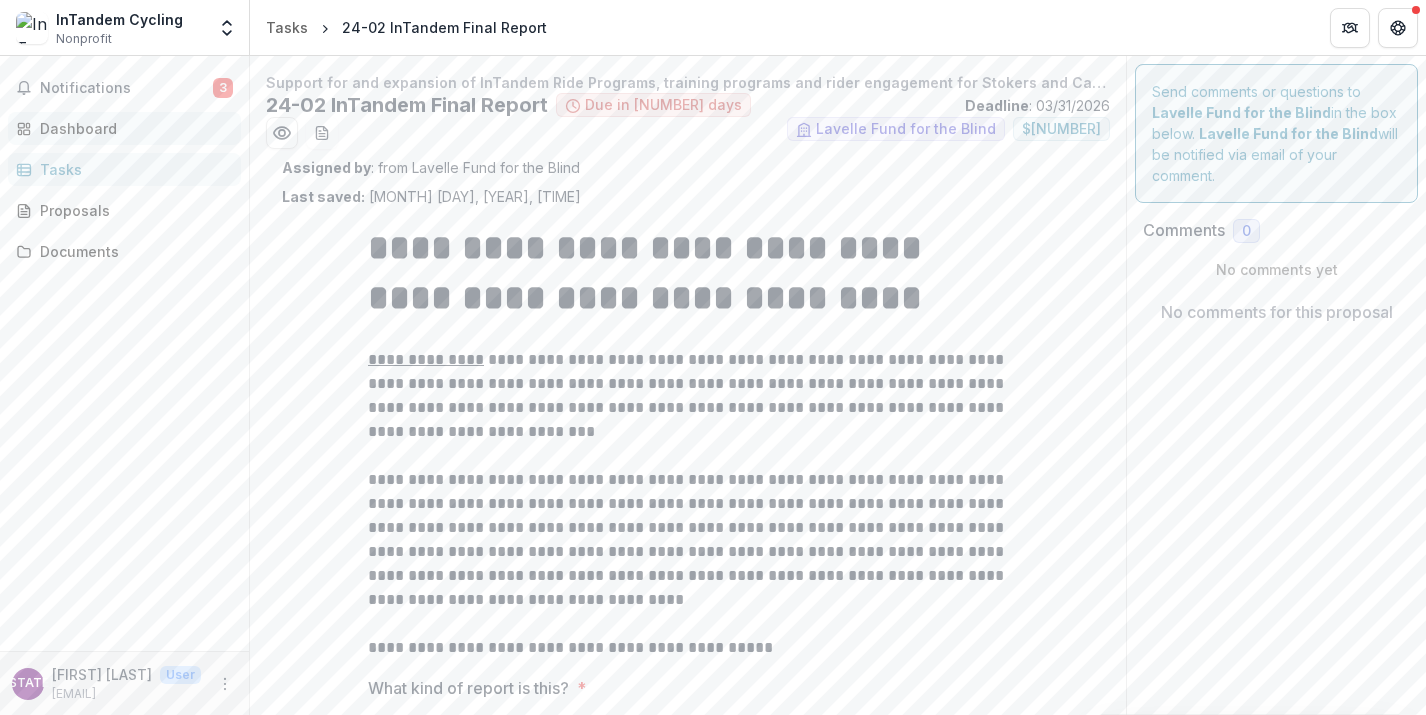 click on "Dashboard" at bounding box center (132, 128) 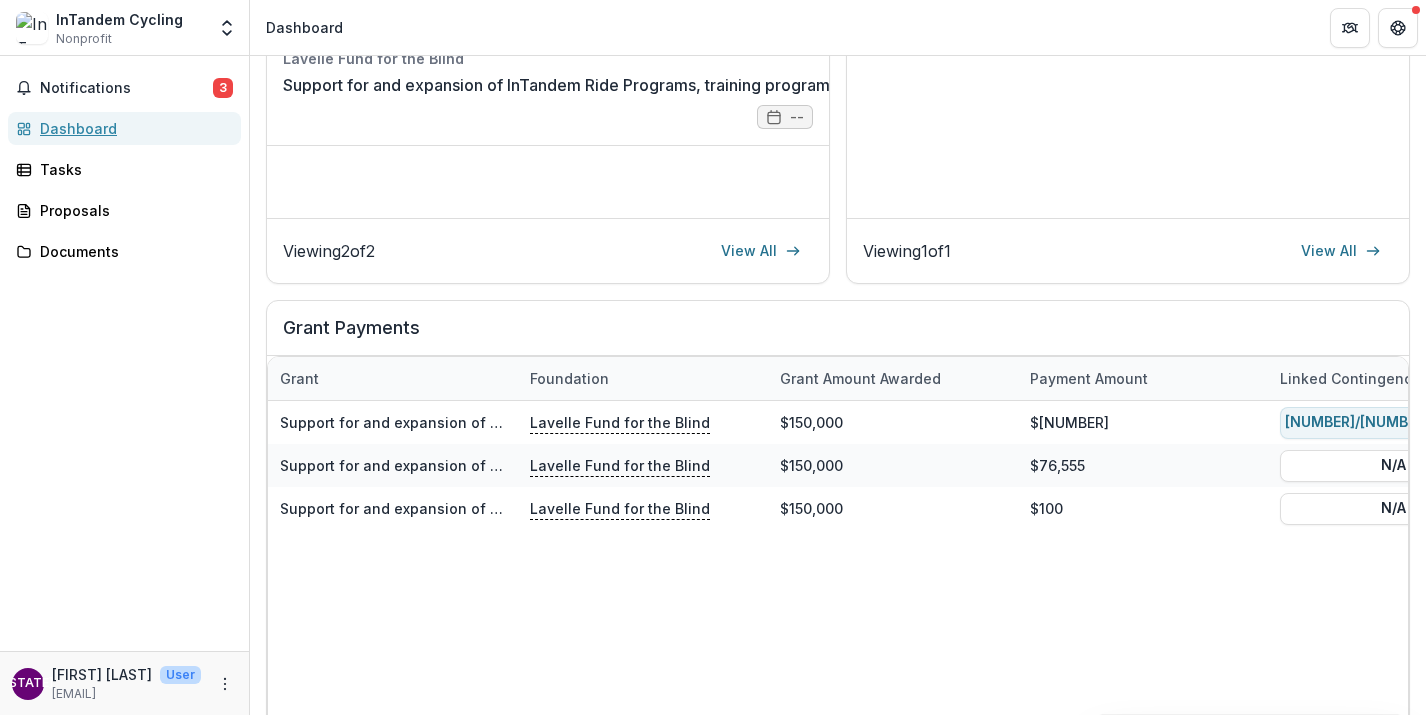 scroll, scrollTop: 462, scrollLeft: 0, axis: vertical 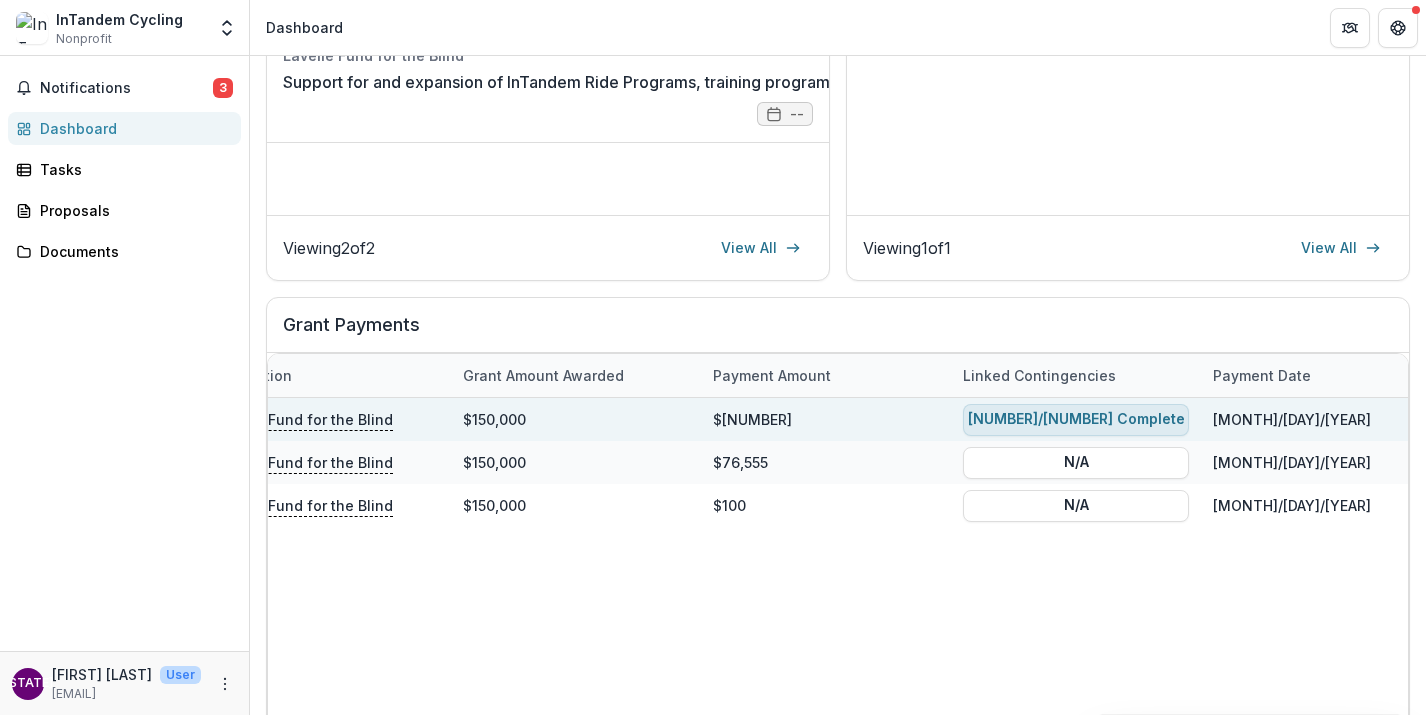 click on "[NUMBER]/[NUMBER] Complete" at bounding box center (1076, 419) 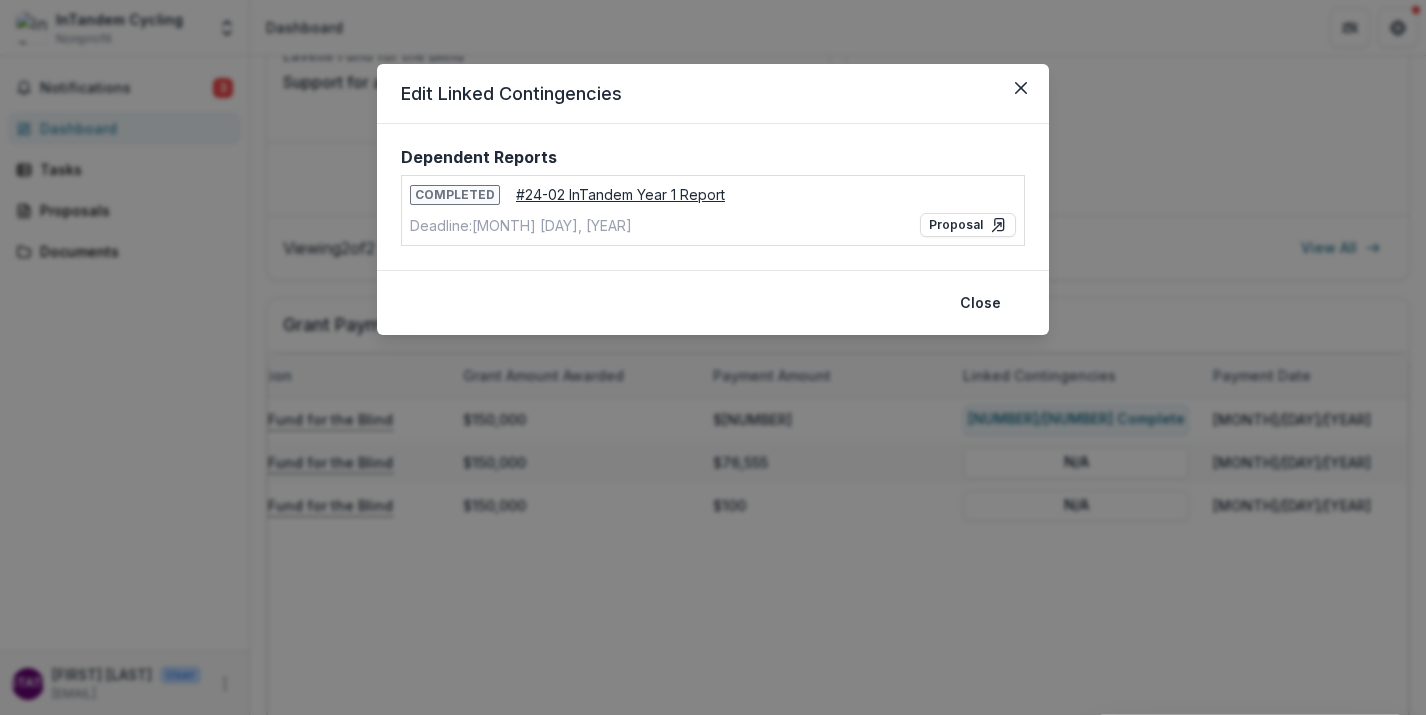 click on "#24-02 InTandem Year 1 Report" at bounding box center (620, 194) 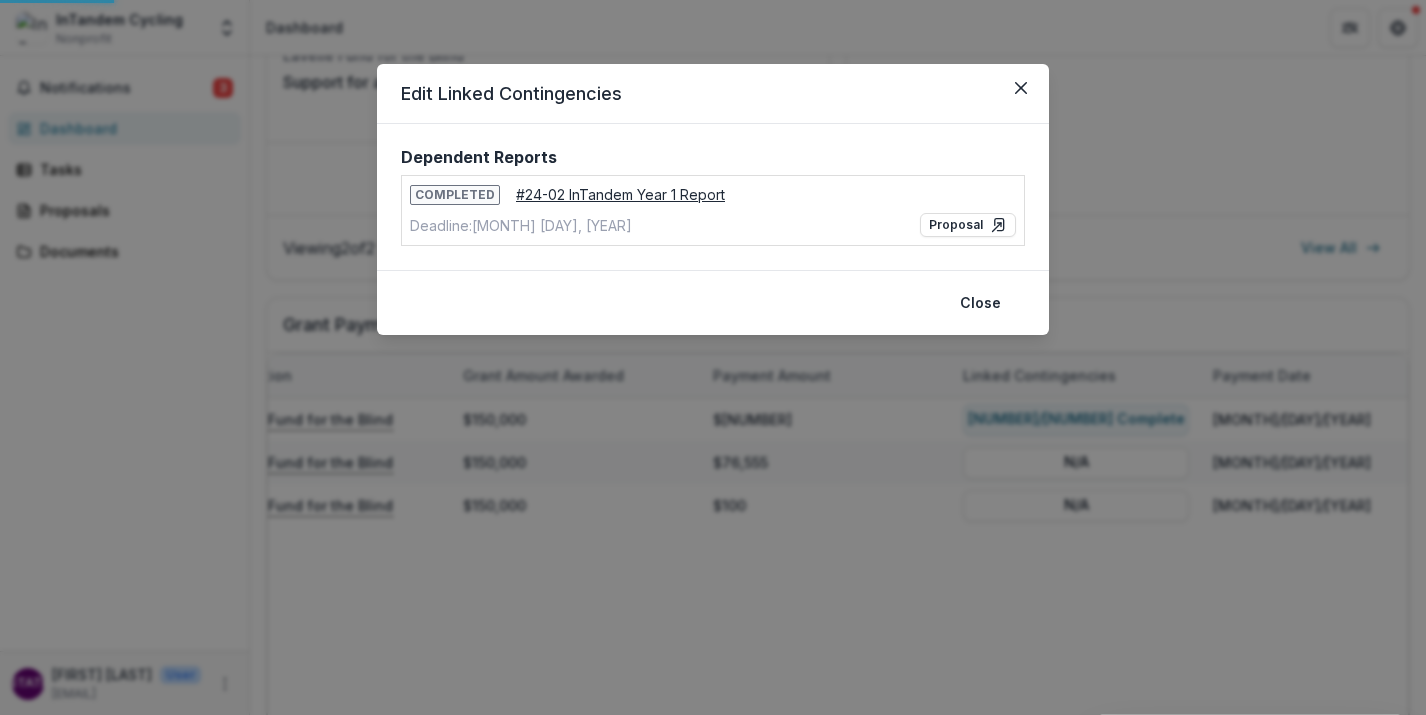 scroll, scrollTop: 0, scrollLeft: 0, axis: both 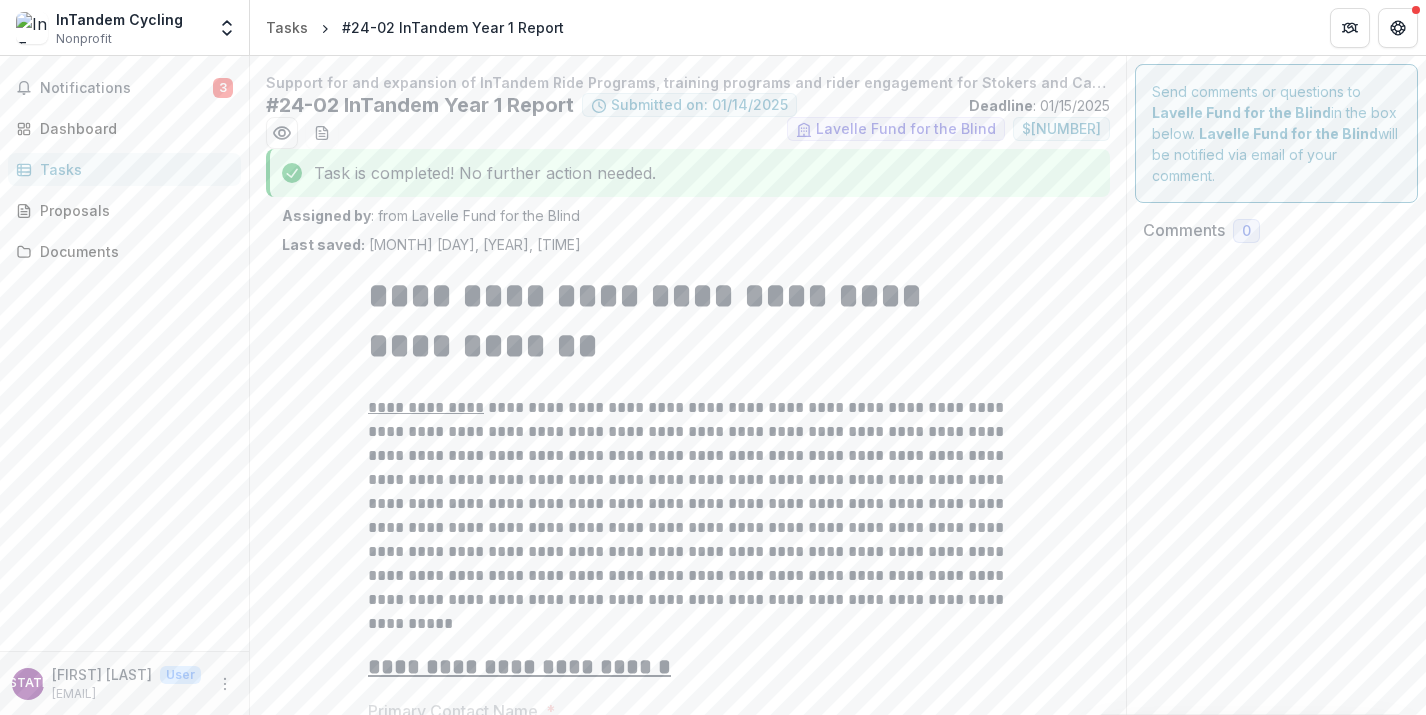 type on "********" 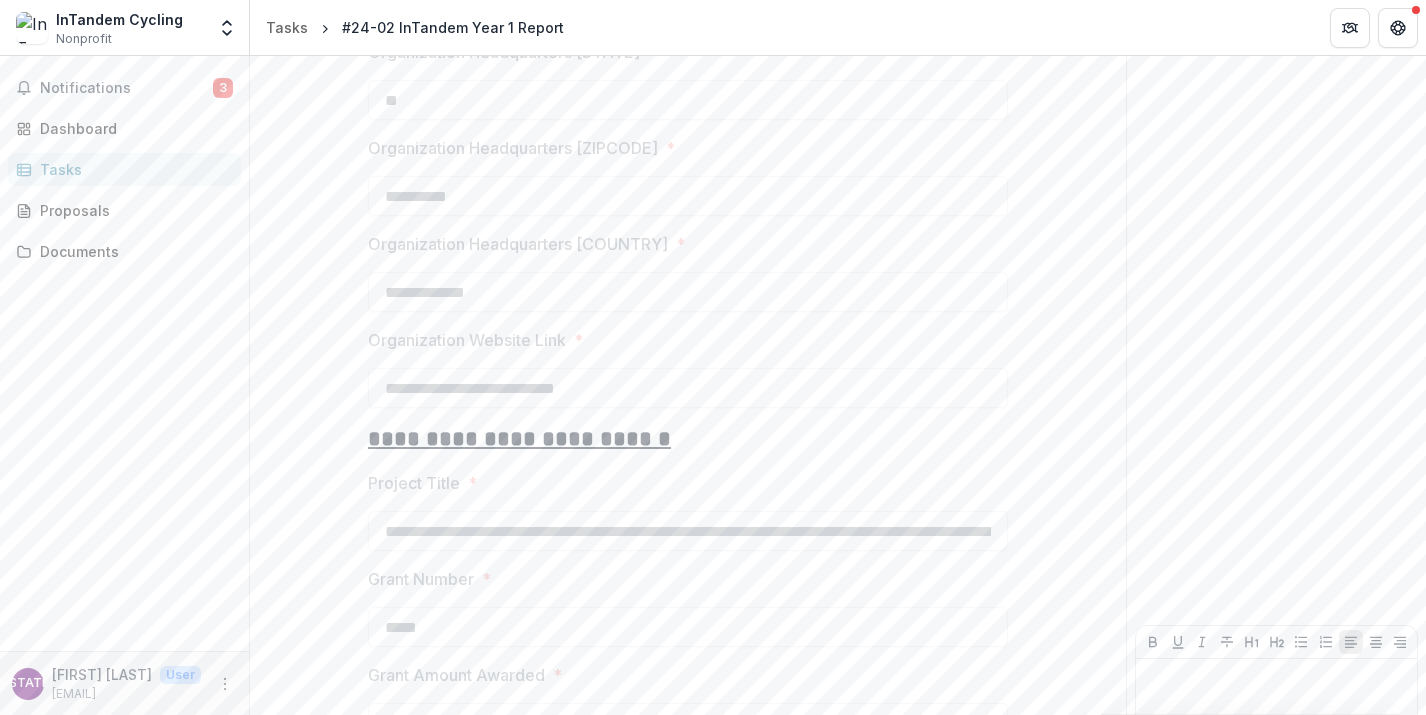 scroll, scrollTop: 1670, scrollLeft: 0, axis: vertical 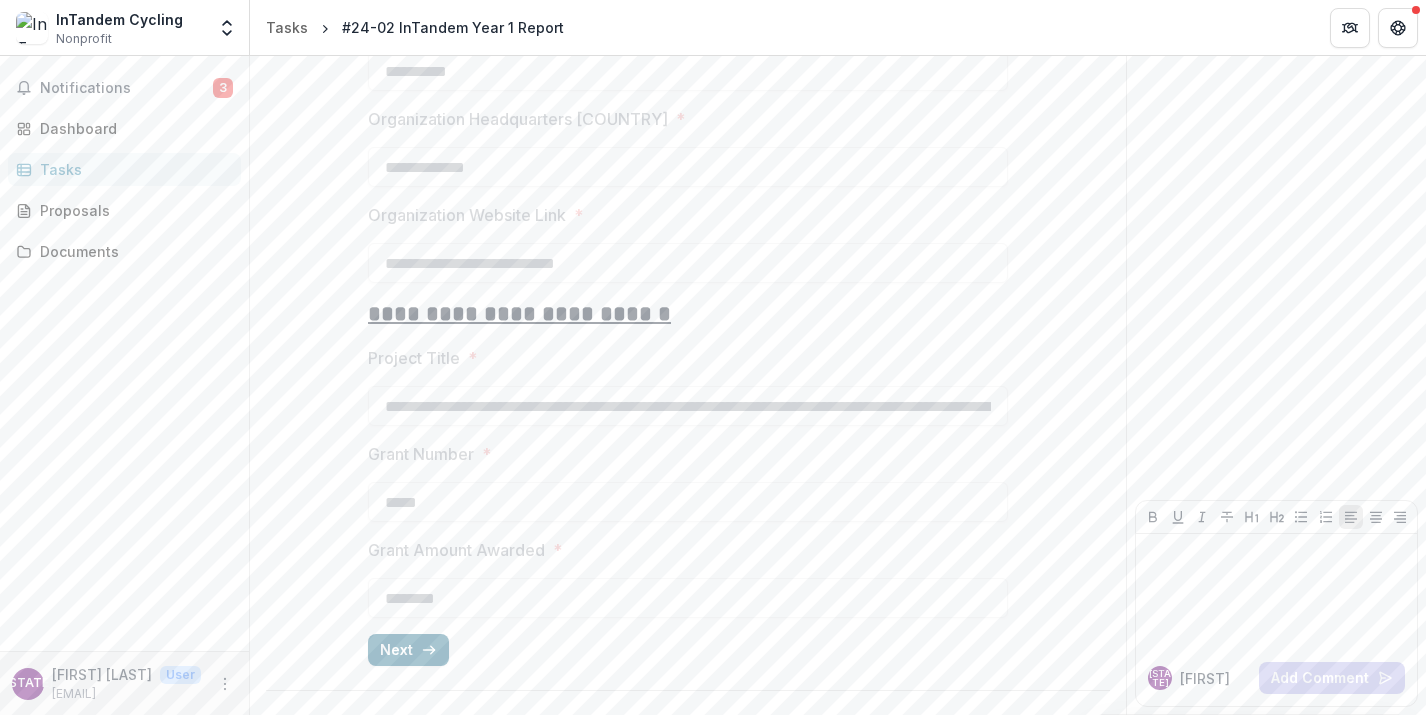 click on "Next" at bounding box center [408, 650] 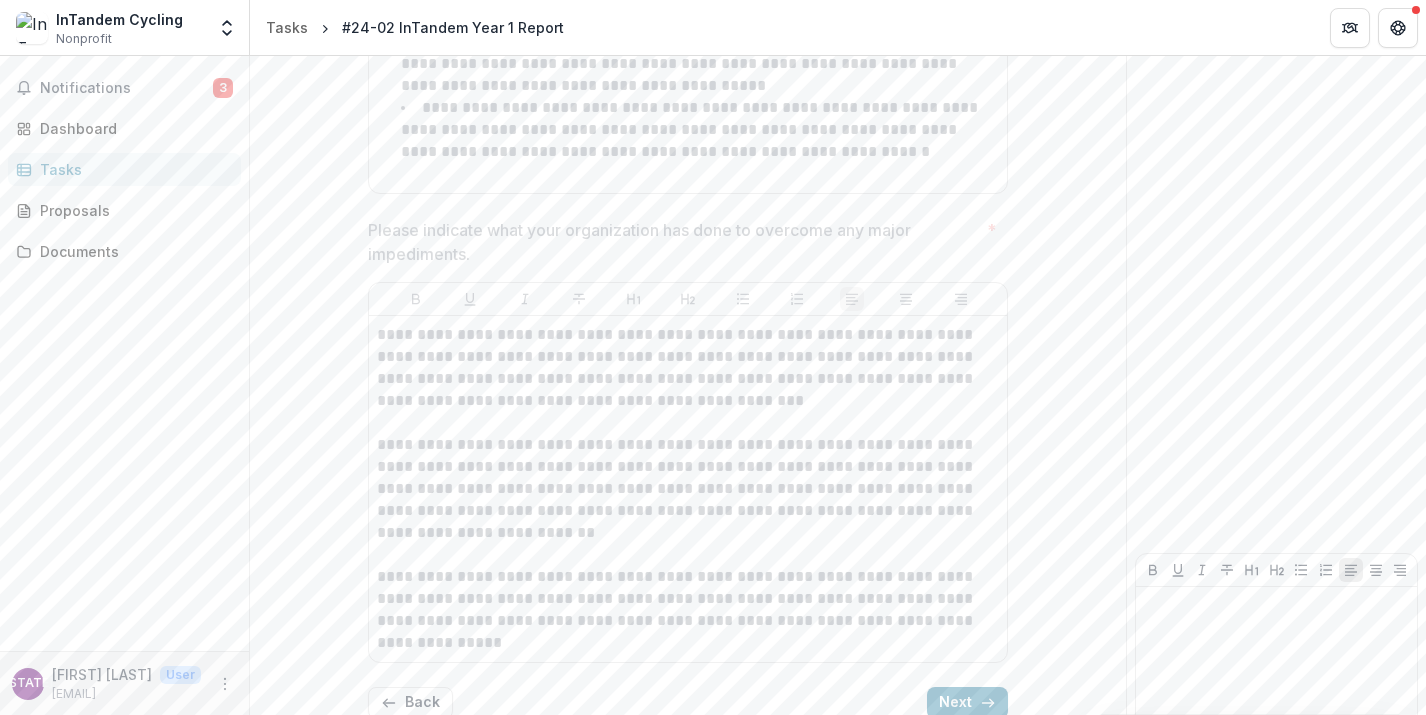 scroll, scrollTop: 4148, scrollLeft: 0, axis: vertical 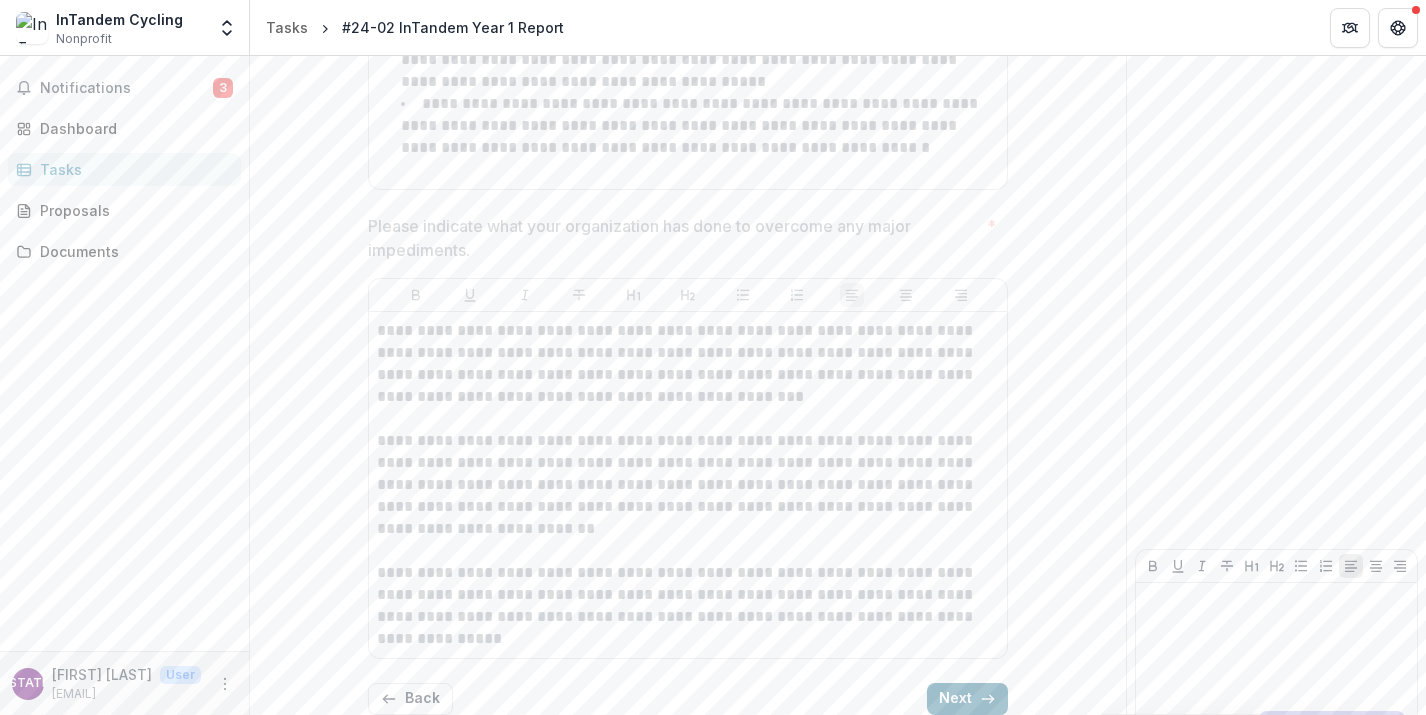 click on "Next" at bounding box center [967, 699] 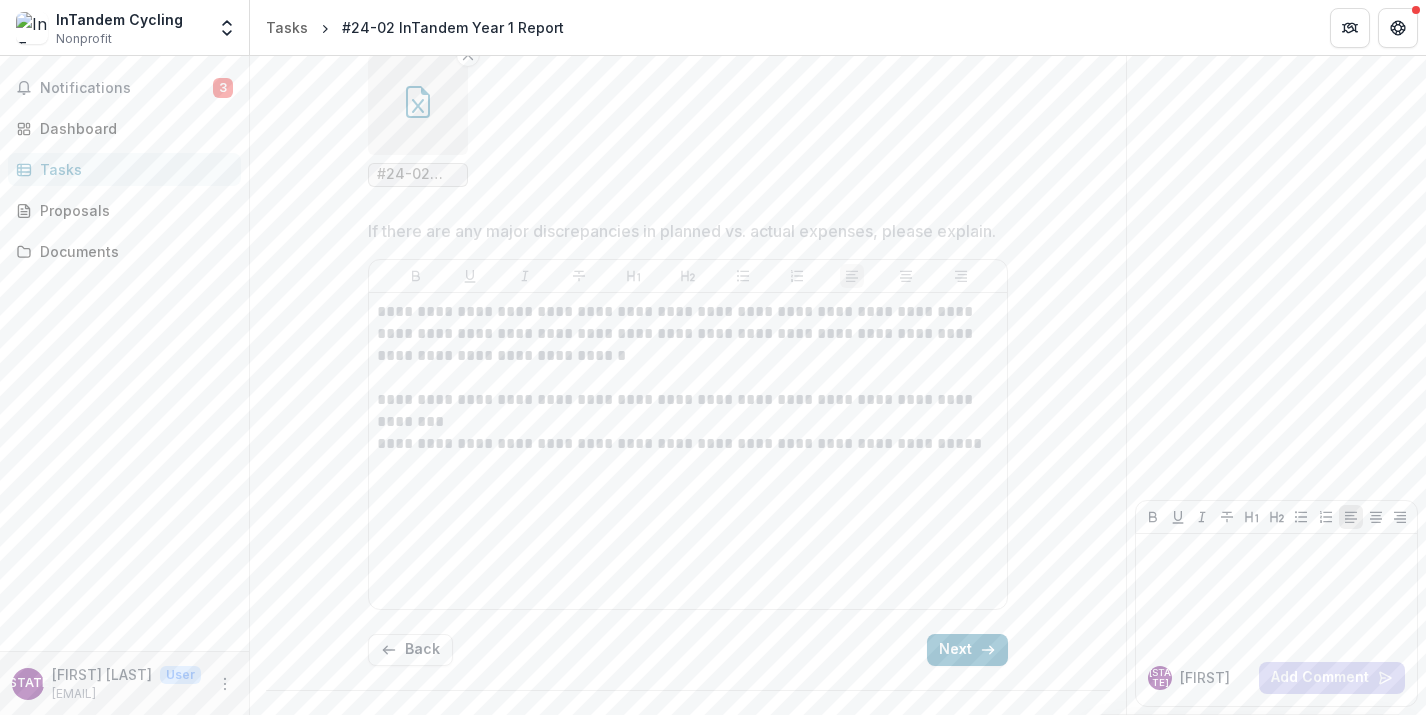 scroll, scrollTop: 1076, scrollLeft: 0, axis: vertical 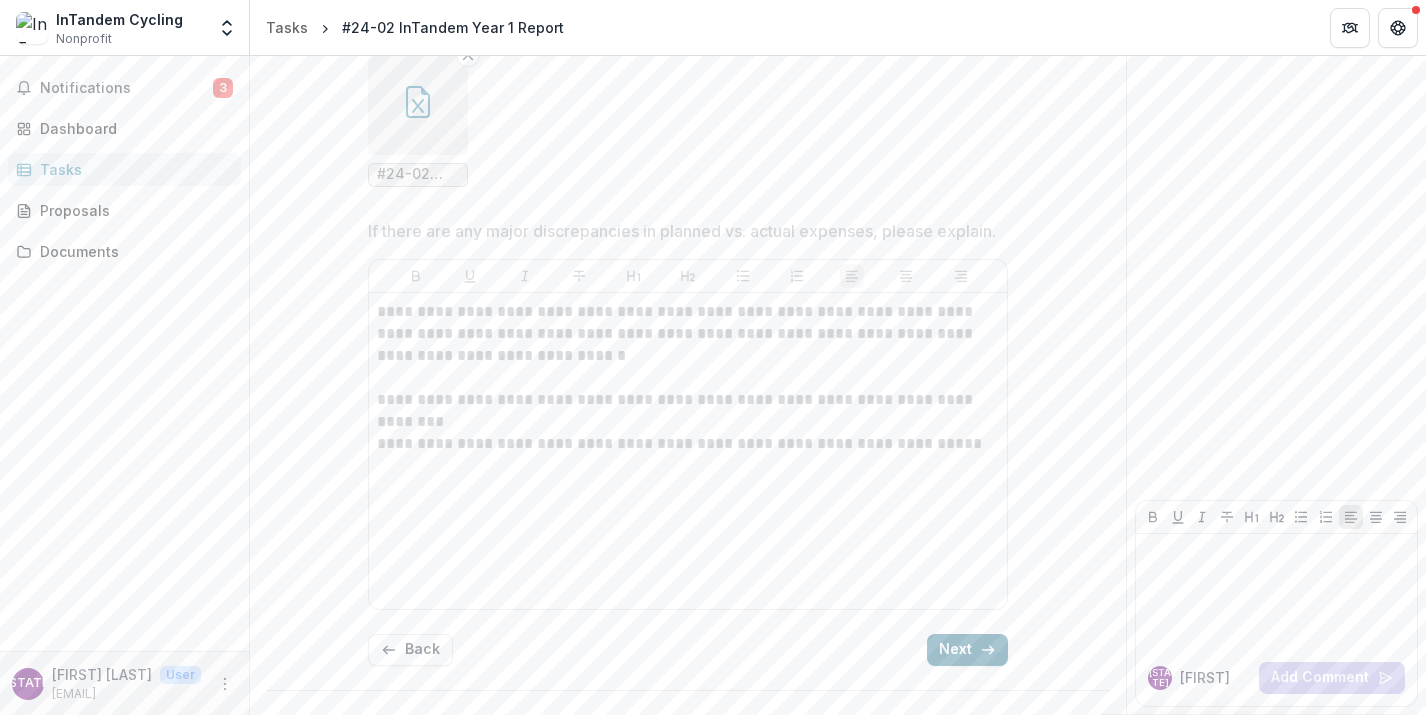 click on "Next" at bounding box center (967, 650) 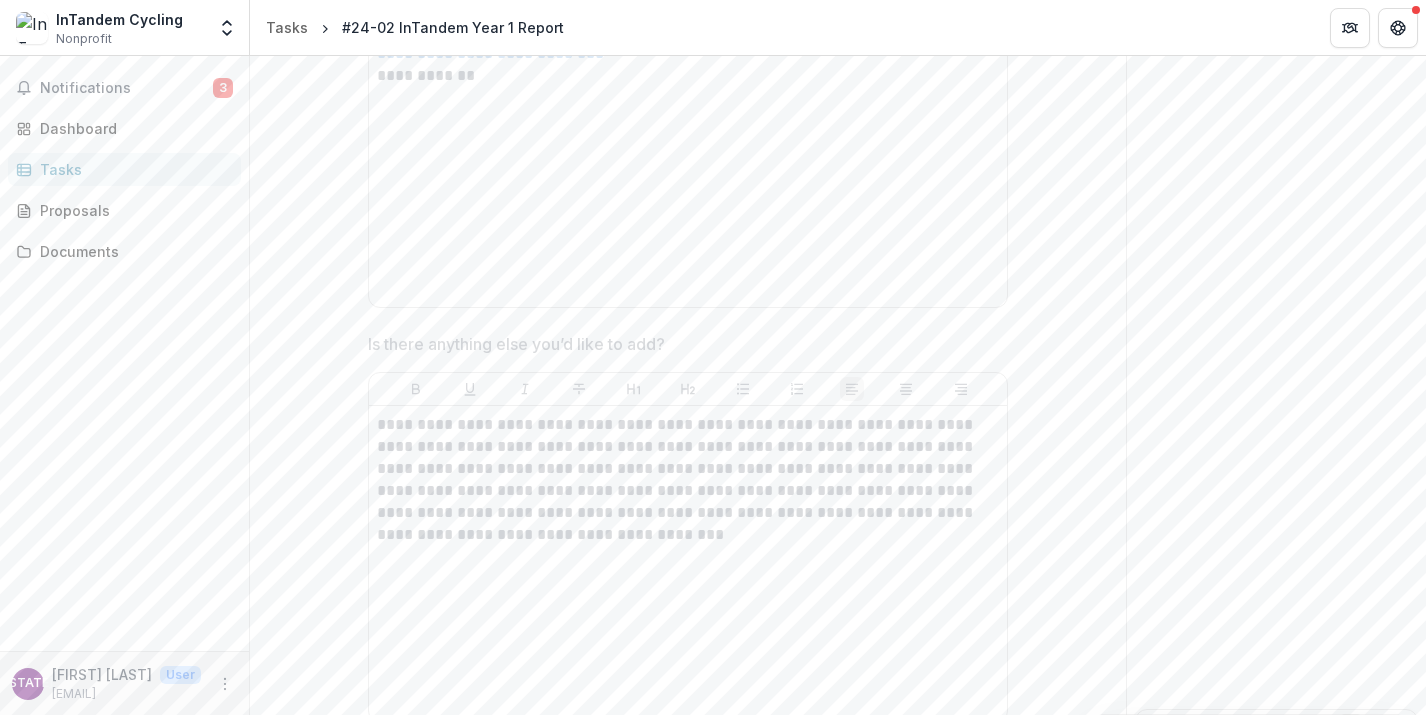scroll, scrollTop: 2487, scrollLeft: 0, axis: vertical 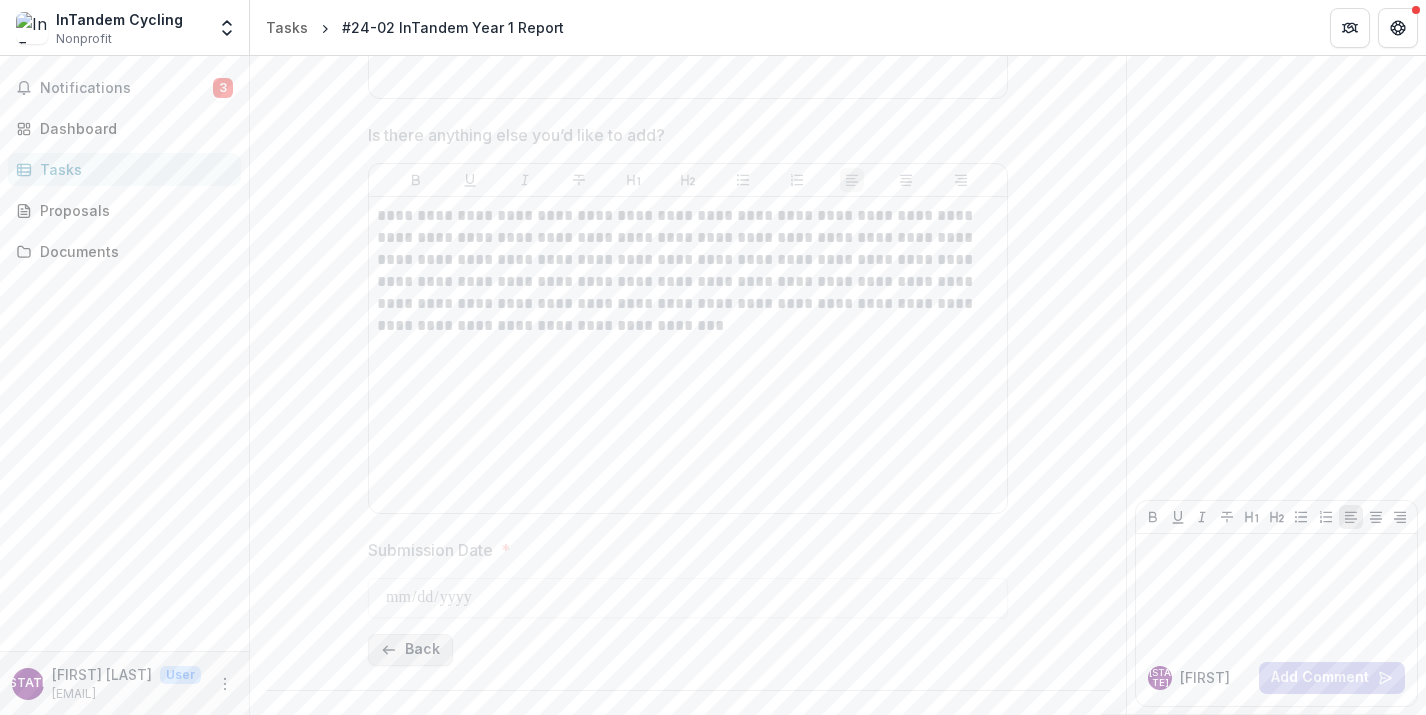 click on "Back" at bounding box center [410, 650] 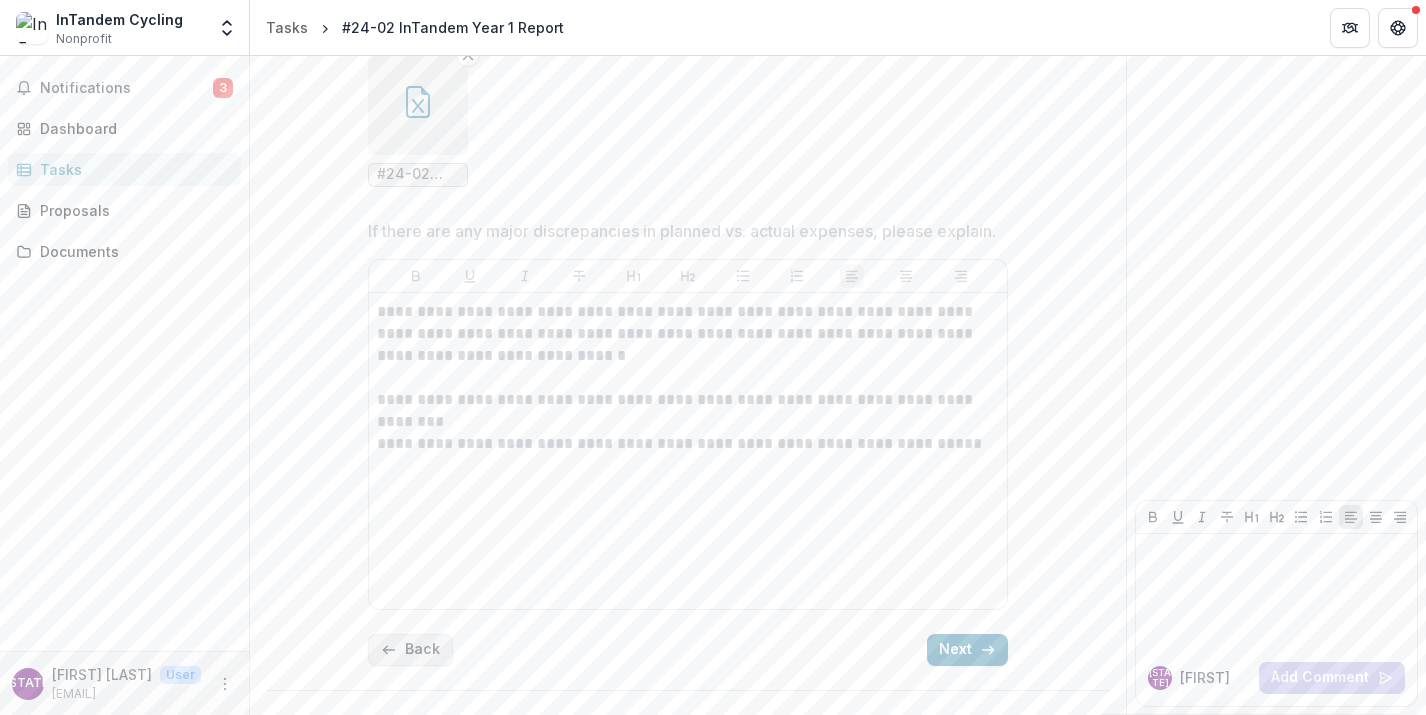 scroll, scrollTop: 1076, scrollLeft: 0, axis: vertical 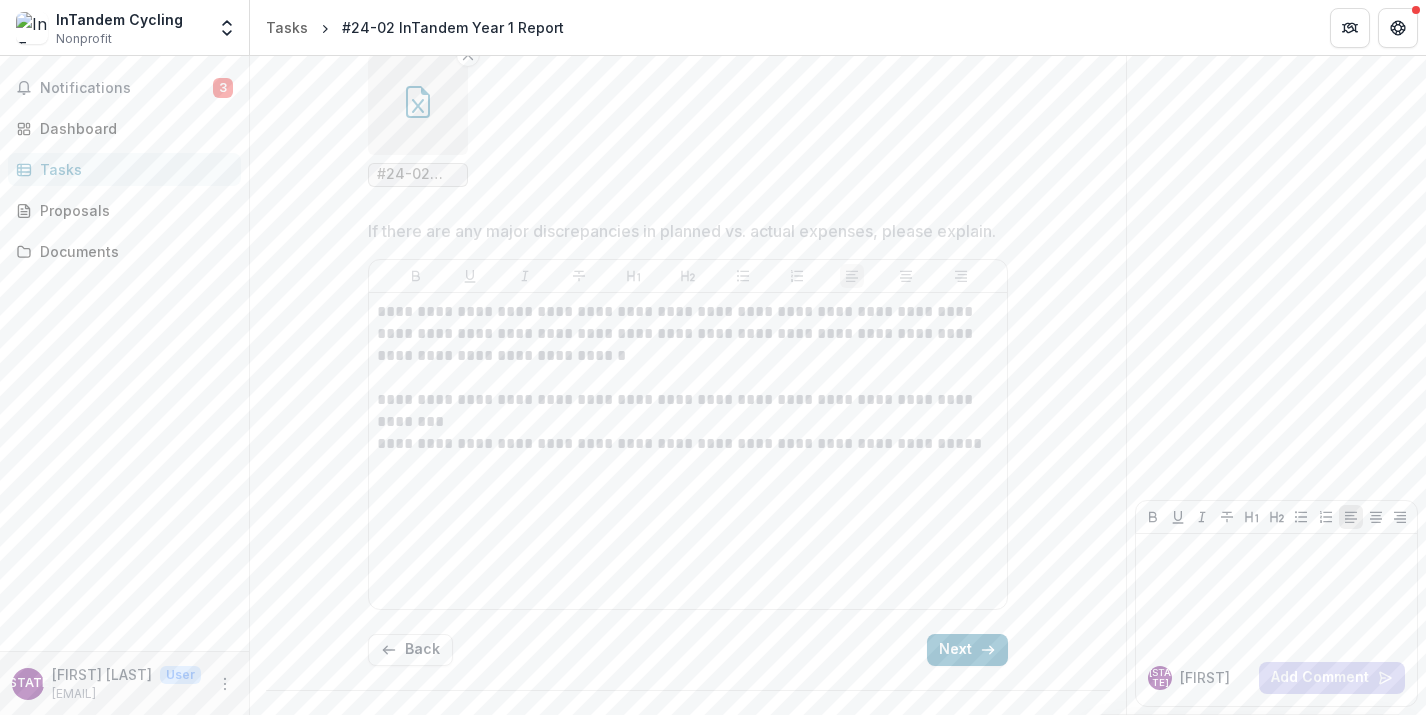 click on "#24-02 InTandem Year 1 Report Financial Reconciliation.xlsx" at bounding box center (418, 174) 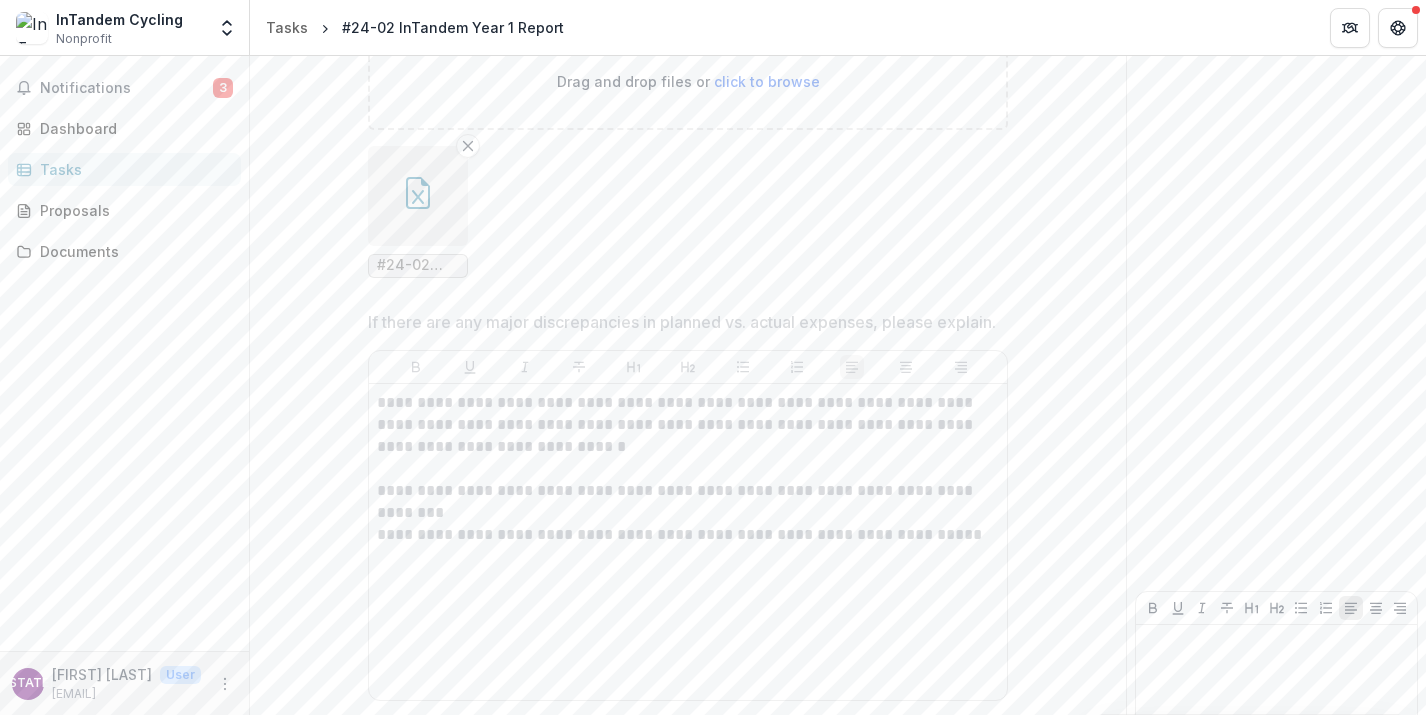 scroll, scrollTop: 957, scrollLeft: 0, axis: vertical 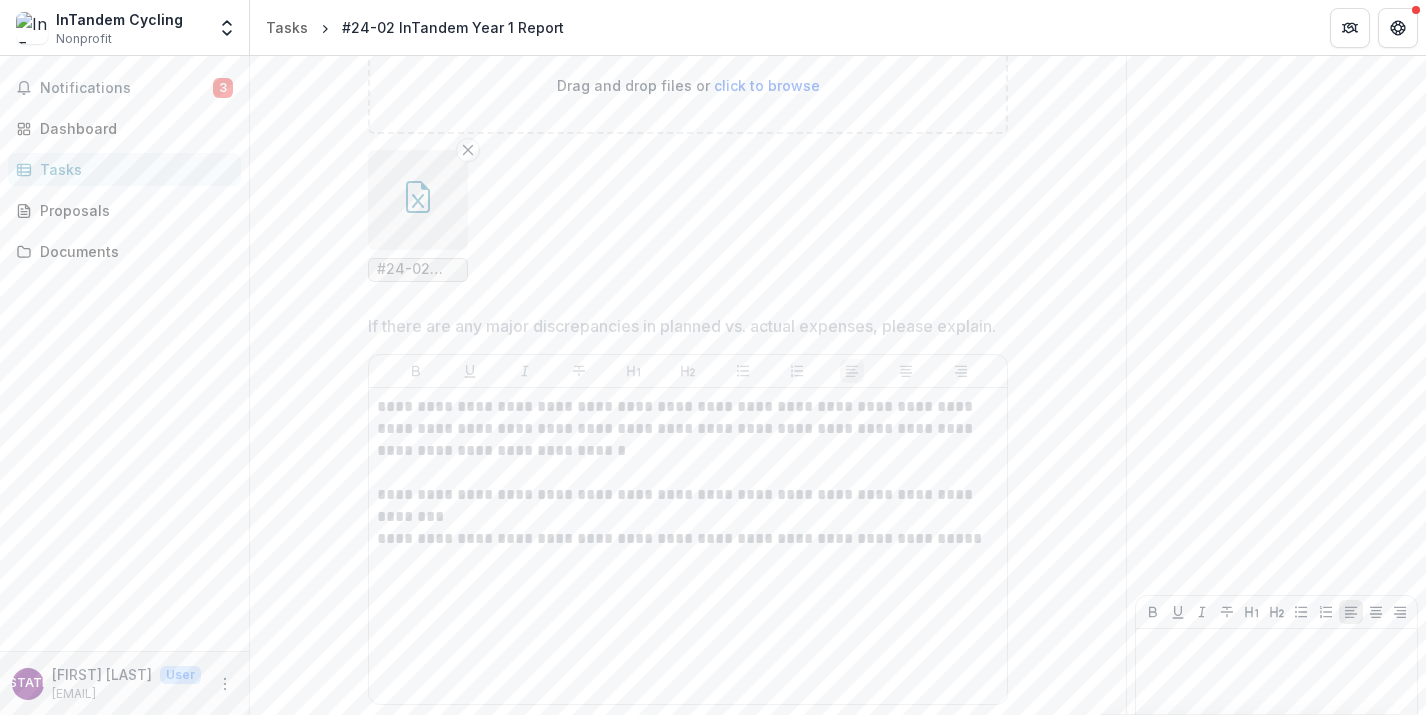click 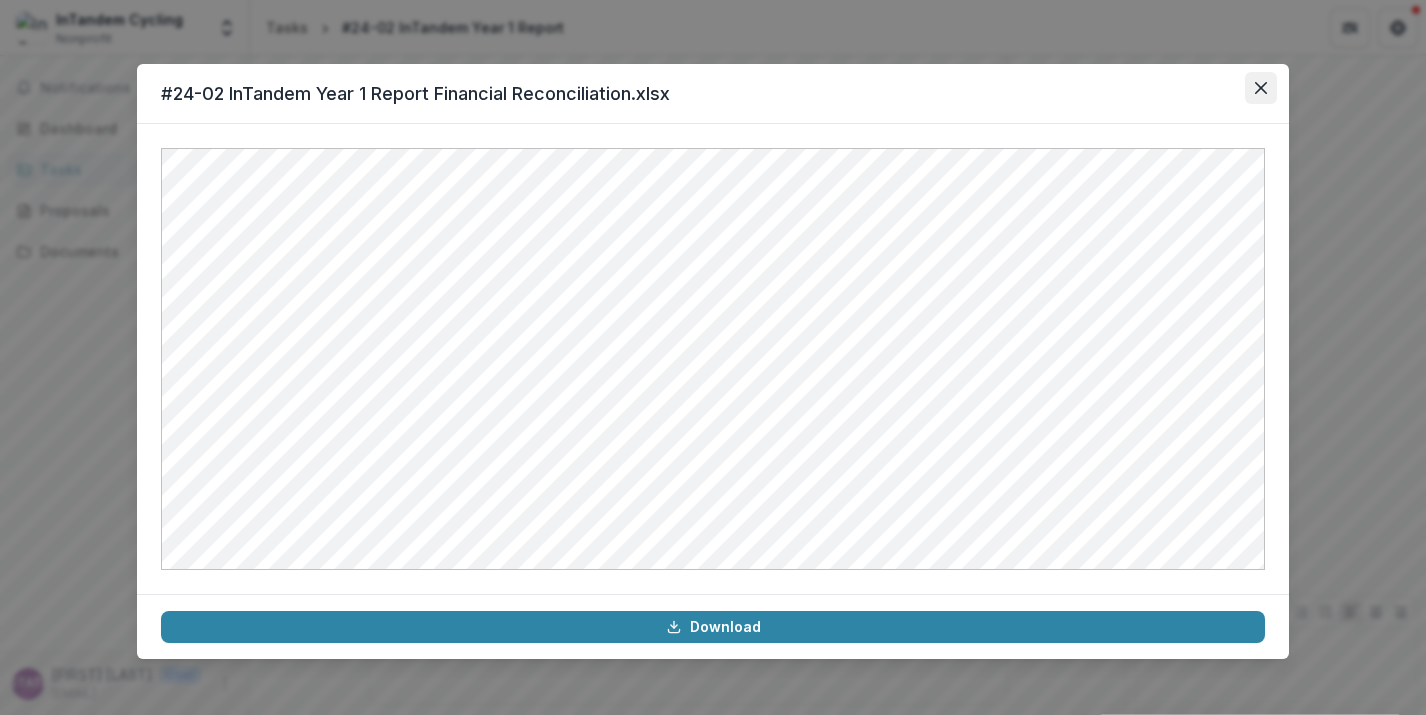 click at bounding box center (1261, 88) 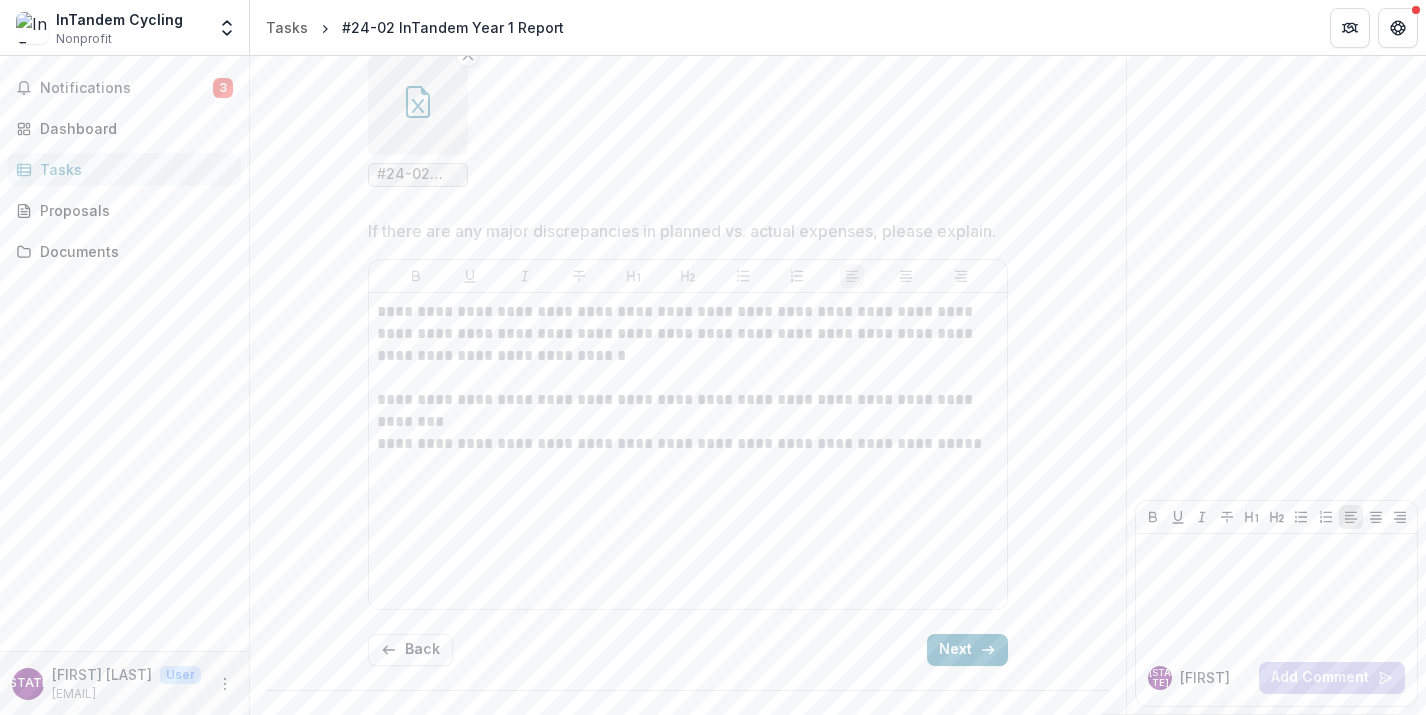 scroll, scrollTop: 0, scrollLeft: 0, axis: both 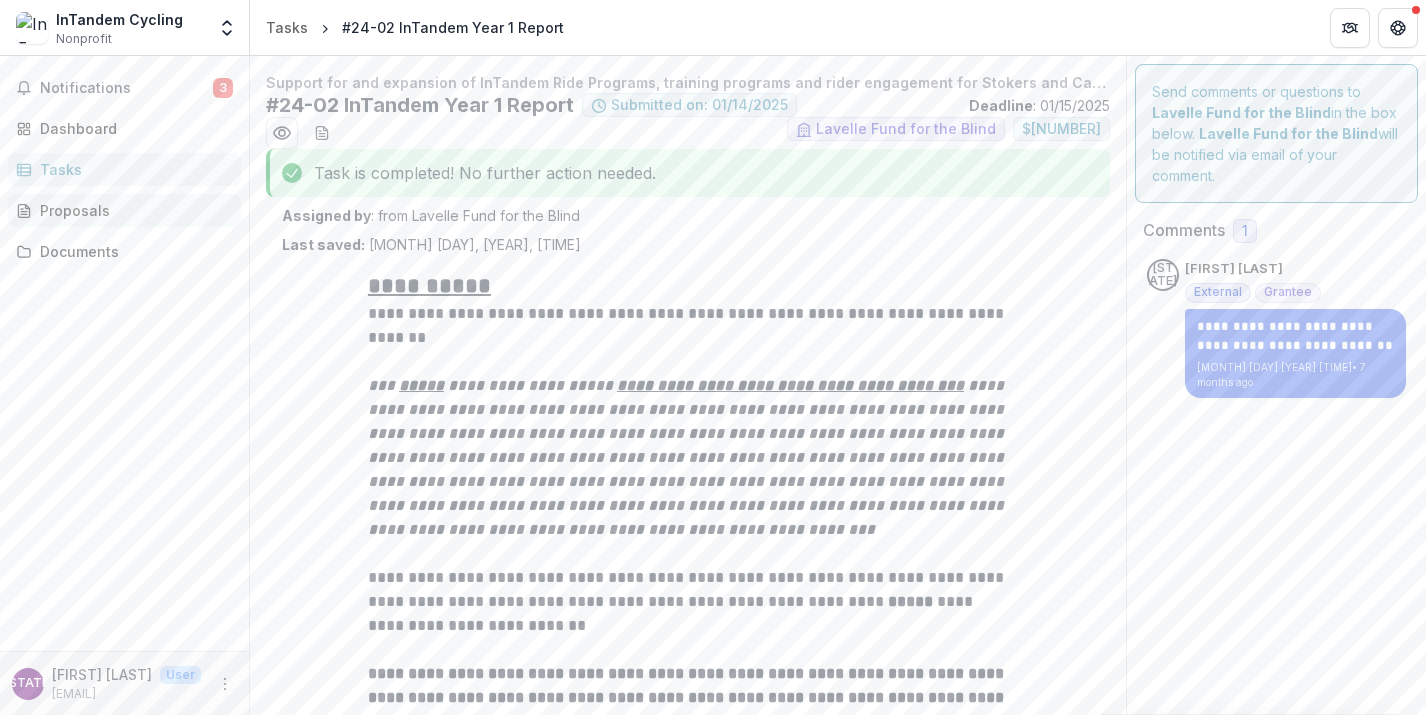 click on "Proposals" at bounding box center (132, 210) 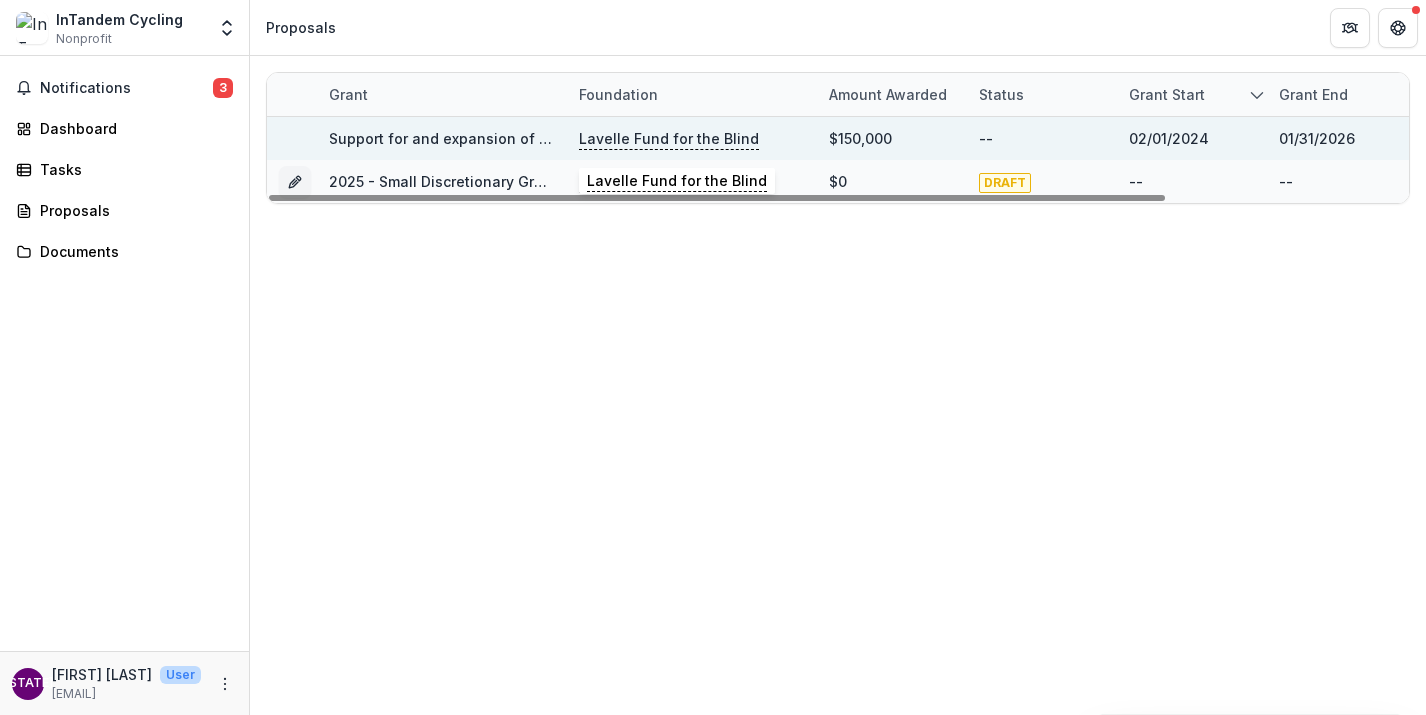 click on "Lavelle Fund for the Blind" at bounding box center [669, 139] 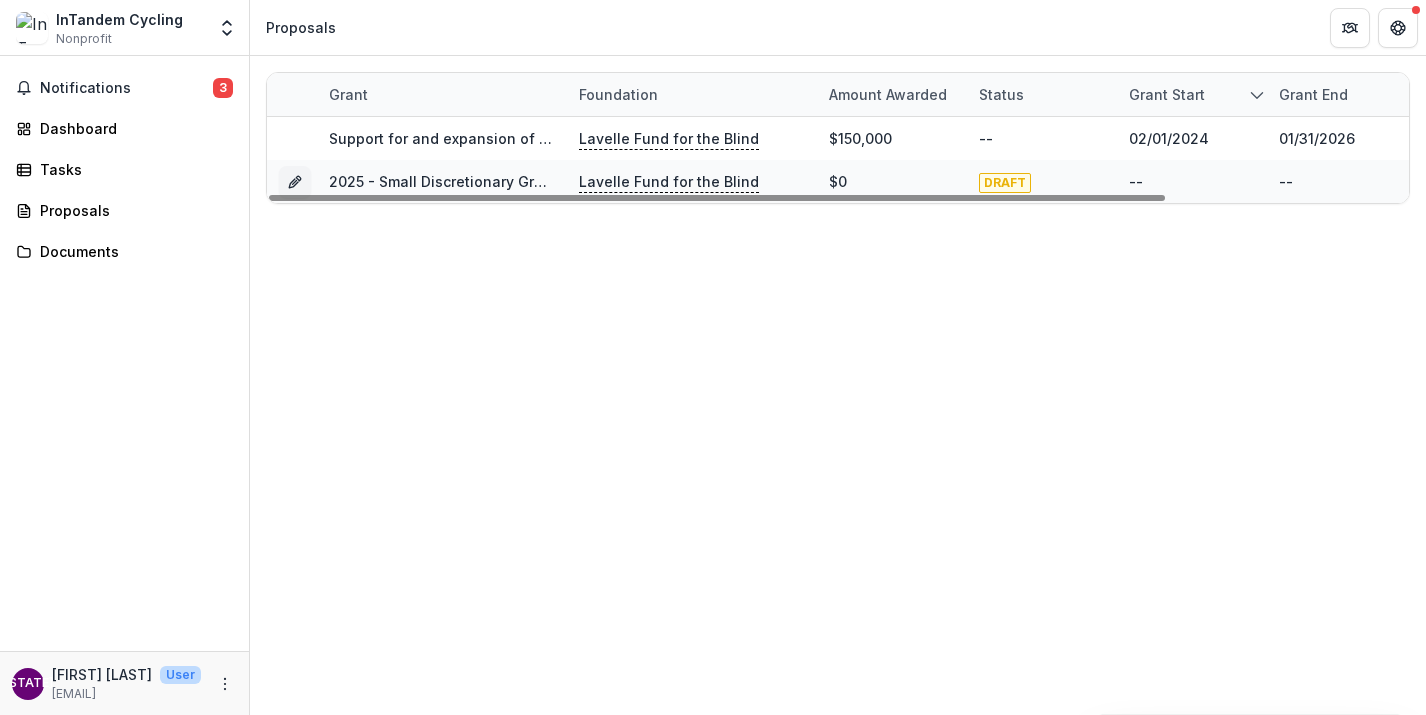 click on "Lavelle Fund for the Blind $[NUMBER] -- [MONTH]/[DAY]/[YEAR] [MONTH]/[DAY]/[YEAR] -- [MONTH]/[DAY]/[YEAR] 2025 - Small Discretionary Grant Template Lavelle Fund for the Blind $[NUMBER] DRAFT -- -- --" at bounding box center (838, 385) 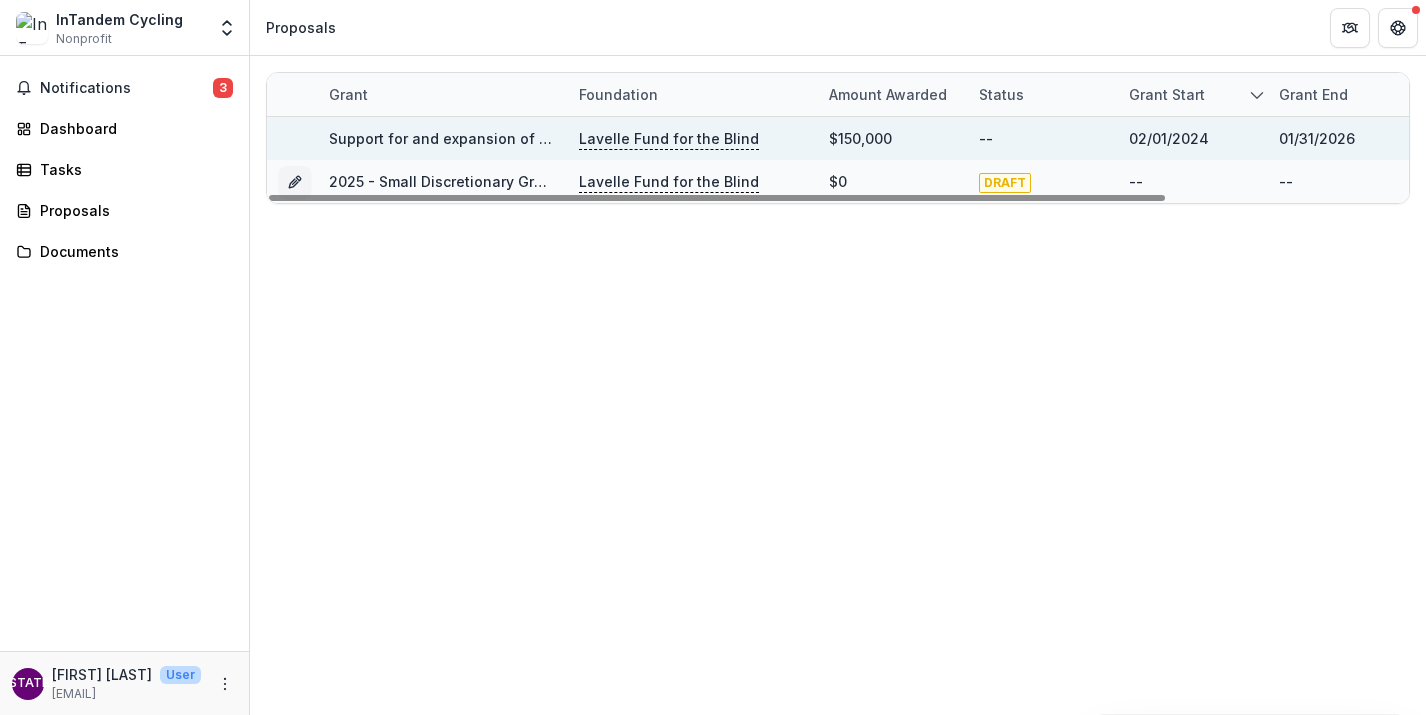 click on "Lavelle Fund for the Blind" at bounding box center (669, 139) 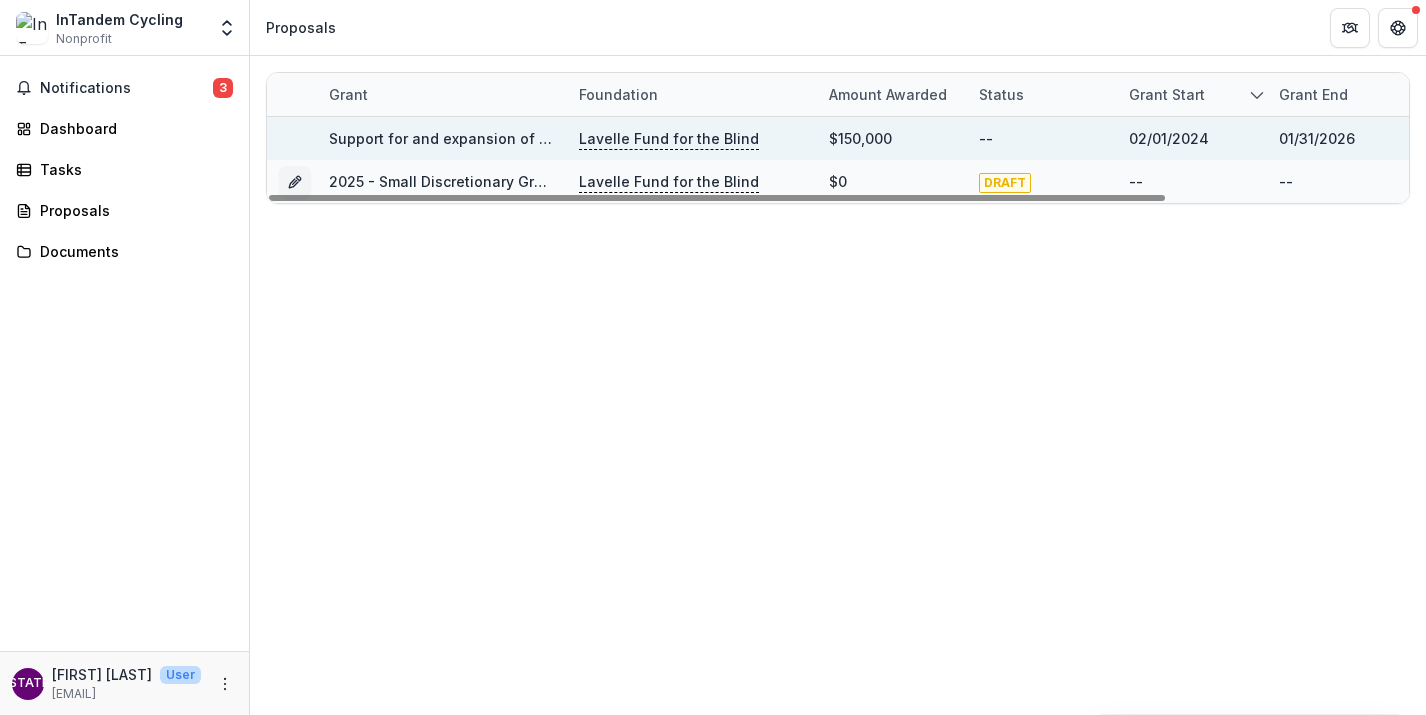 click on "Support for and expansion of InTandem Ride Programs, training programs and rider engagement for Stokers and Captains. - 92007391" at bounding box center [800, 138] 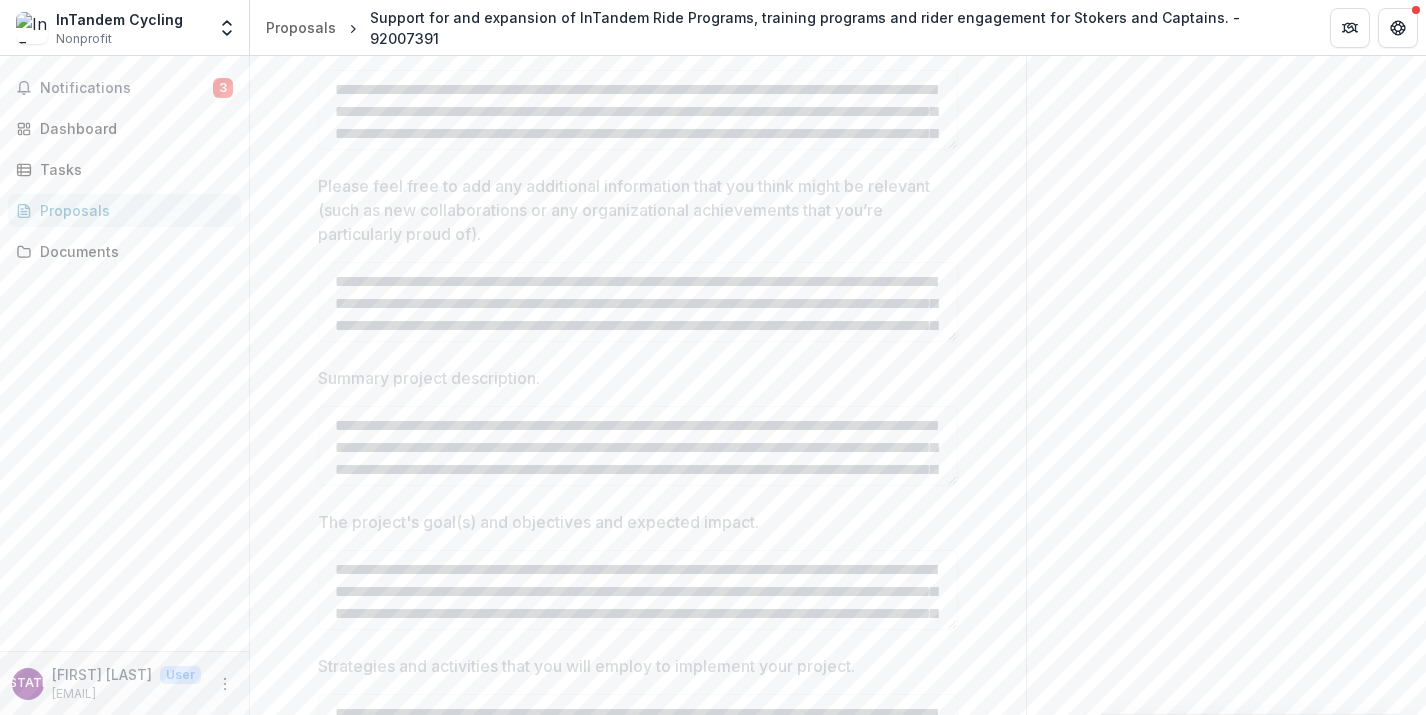 scroll, scrollTop: 4262, scrollLeft: 0, axis: vertical 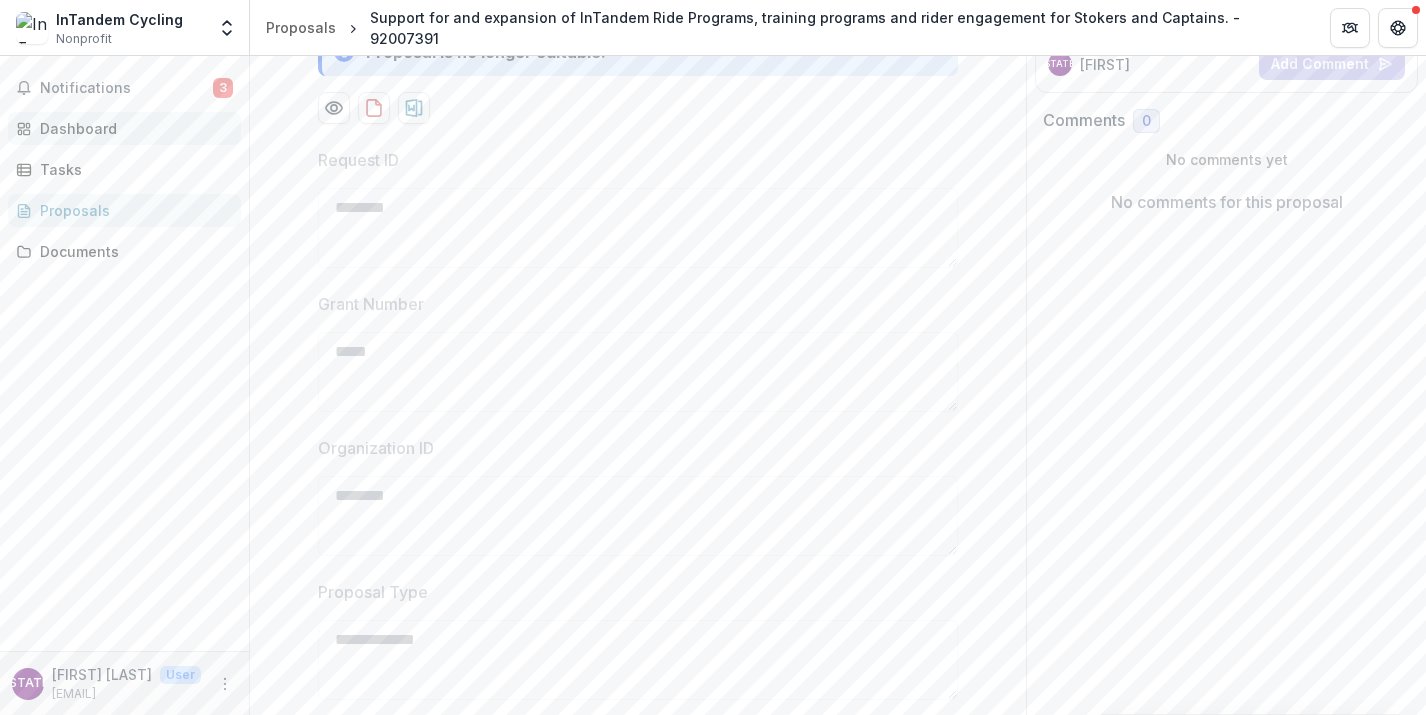 click on "Dashboard" at bounding box center (132, 128) 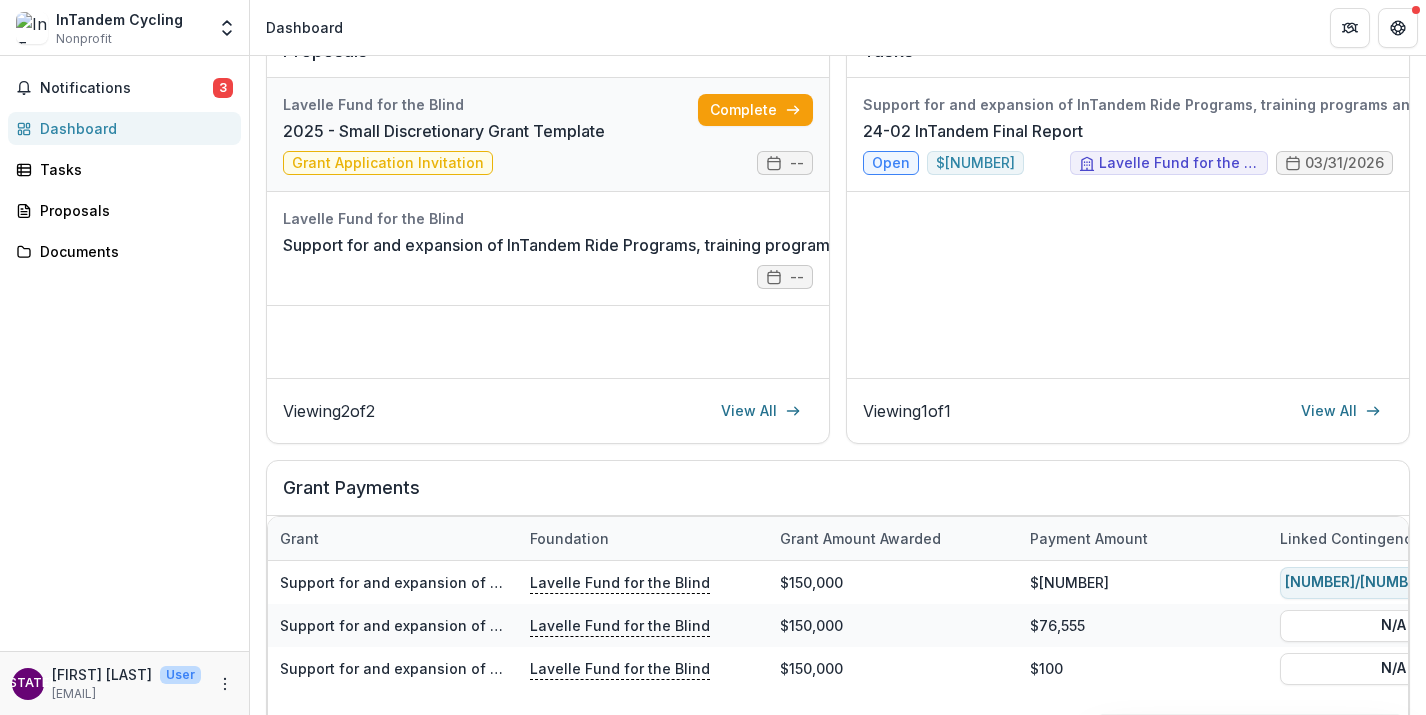 click on "2025 - Small Discretionary Grant Template" at bounding box center (444, 131) 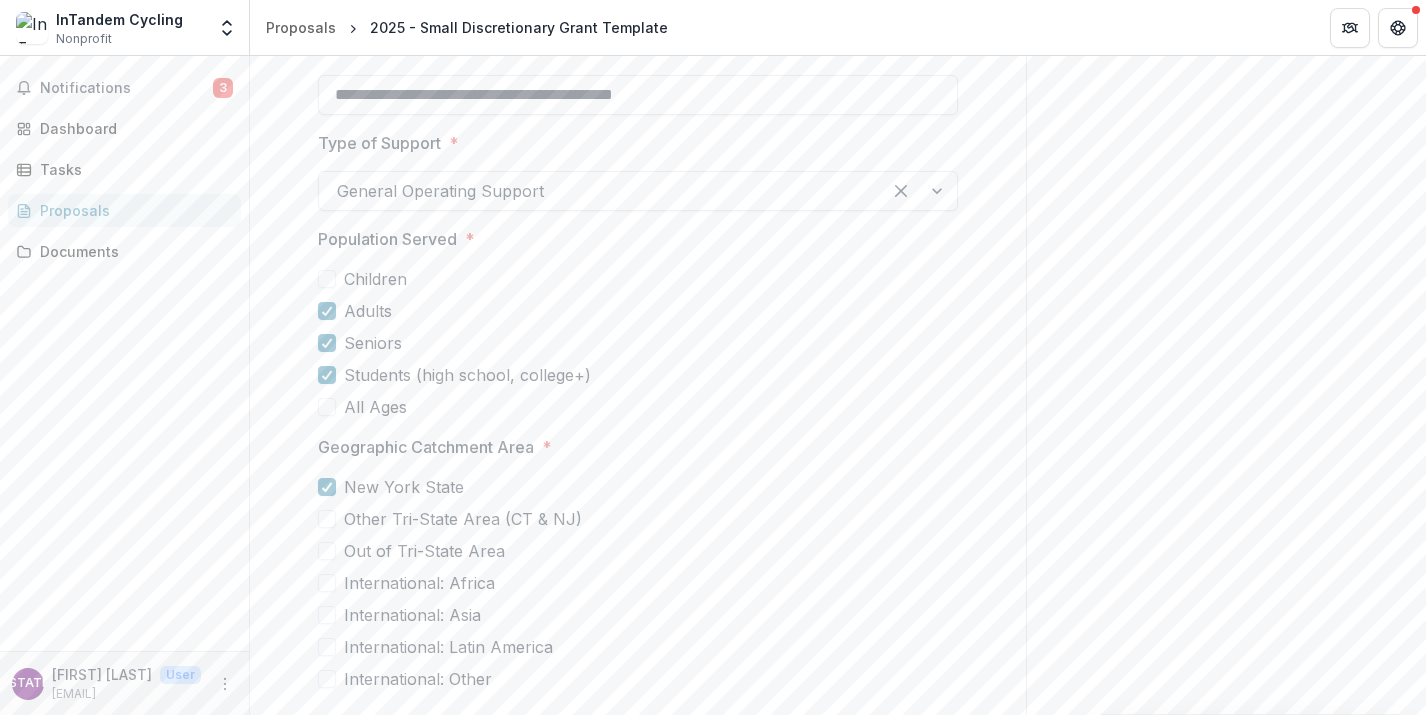 scroll, scrollTop: 4574, scrollLeft: 0, axis: vertical 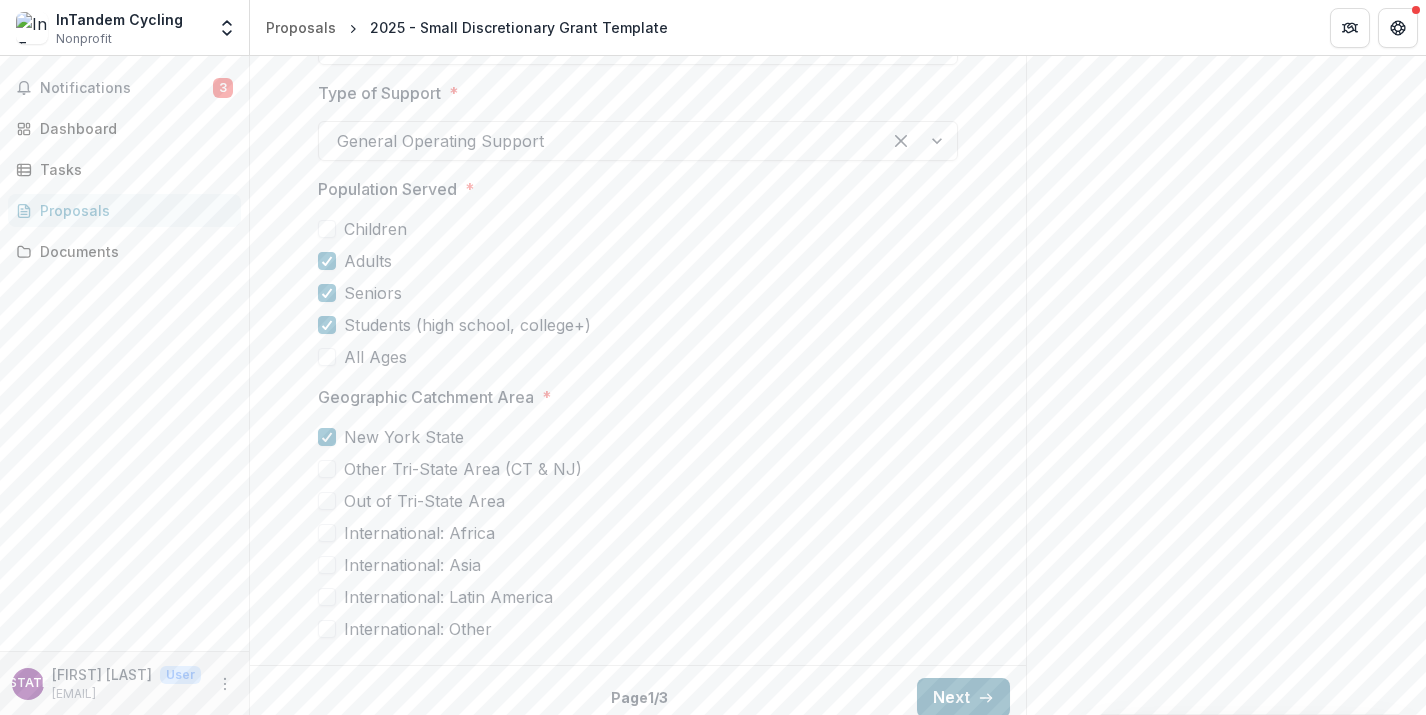 click on "Next" at bounding box center (963, 698) 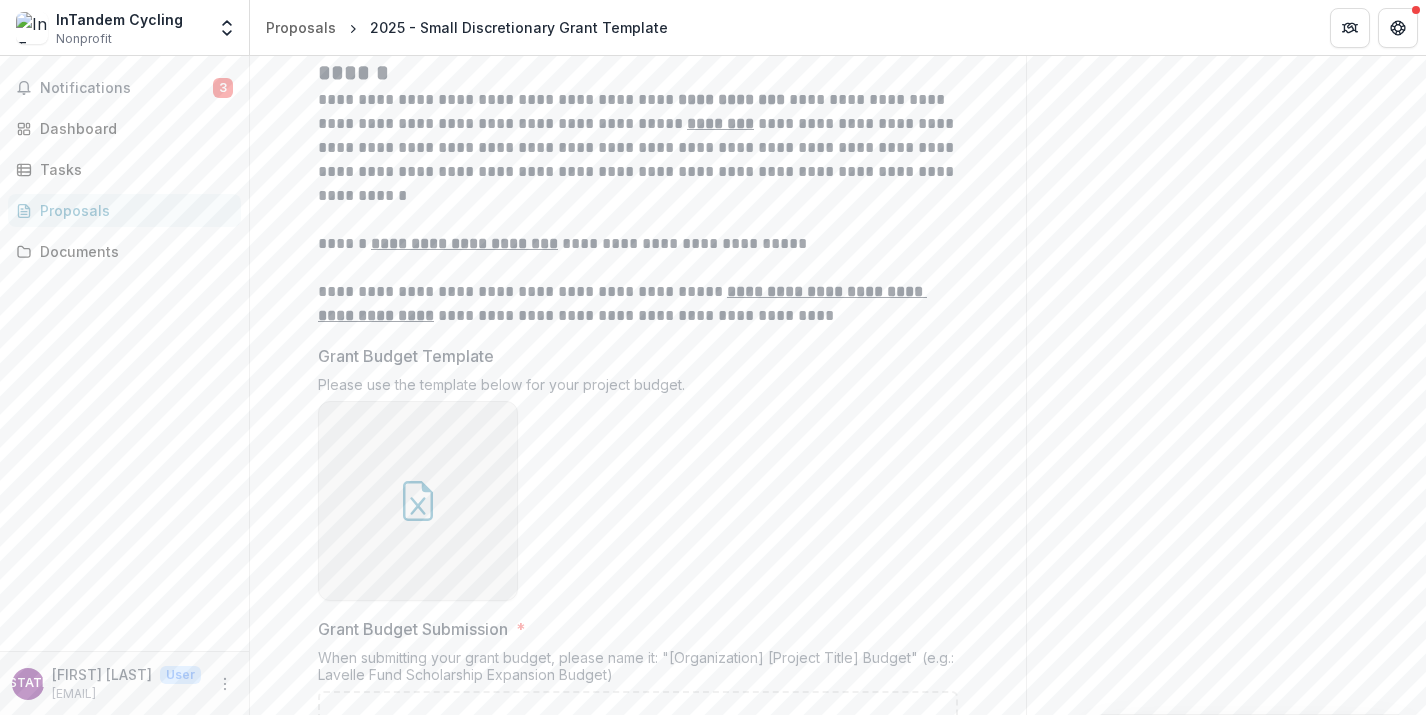 scroll, scrollTop: 1917, scrollLeft: 0, axis: vertical 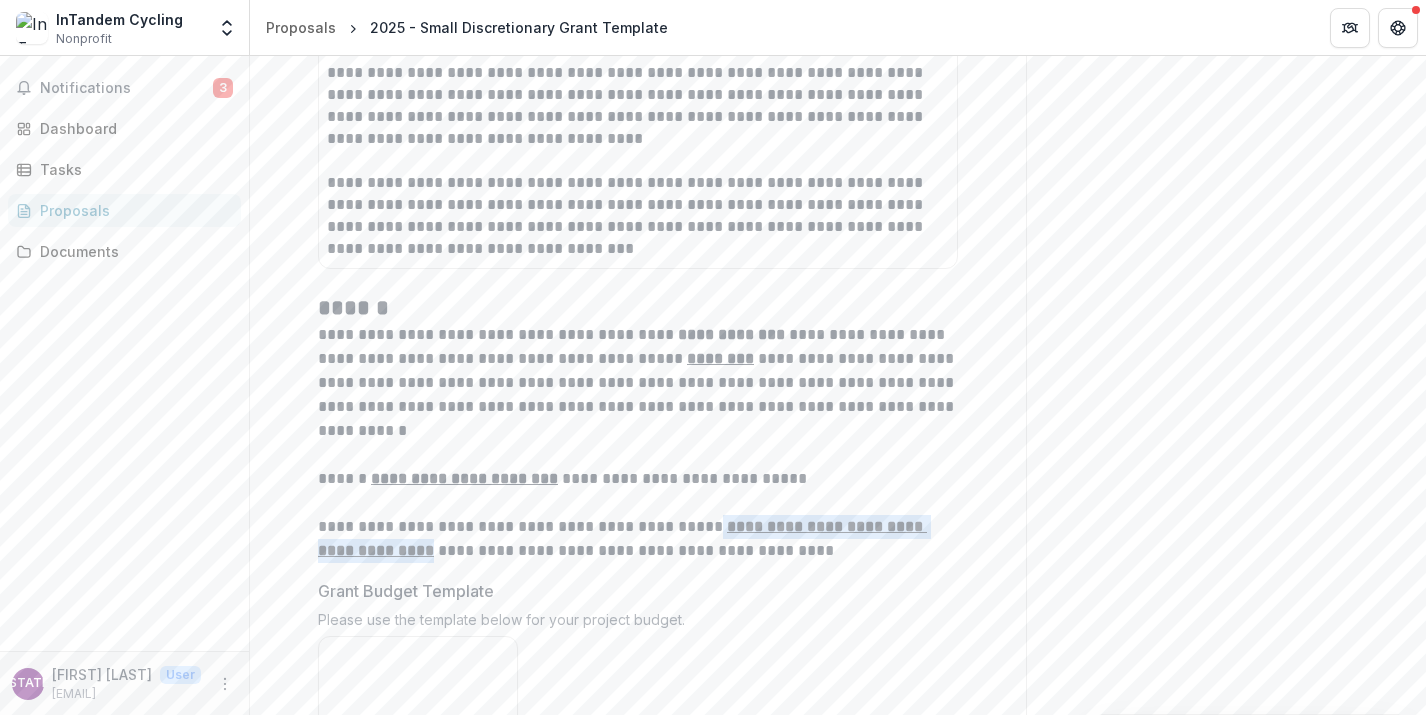 drag, startPoint x: 708, startPoint y: 528, endPoint x: 379, endPoint y: 556, distance: 330.18933 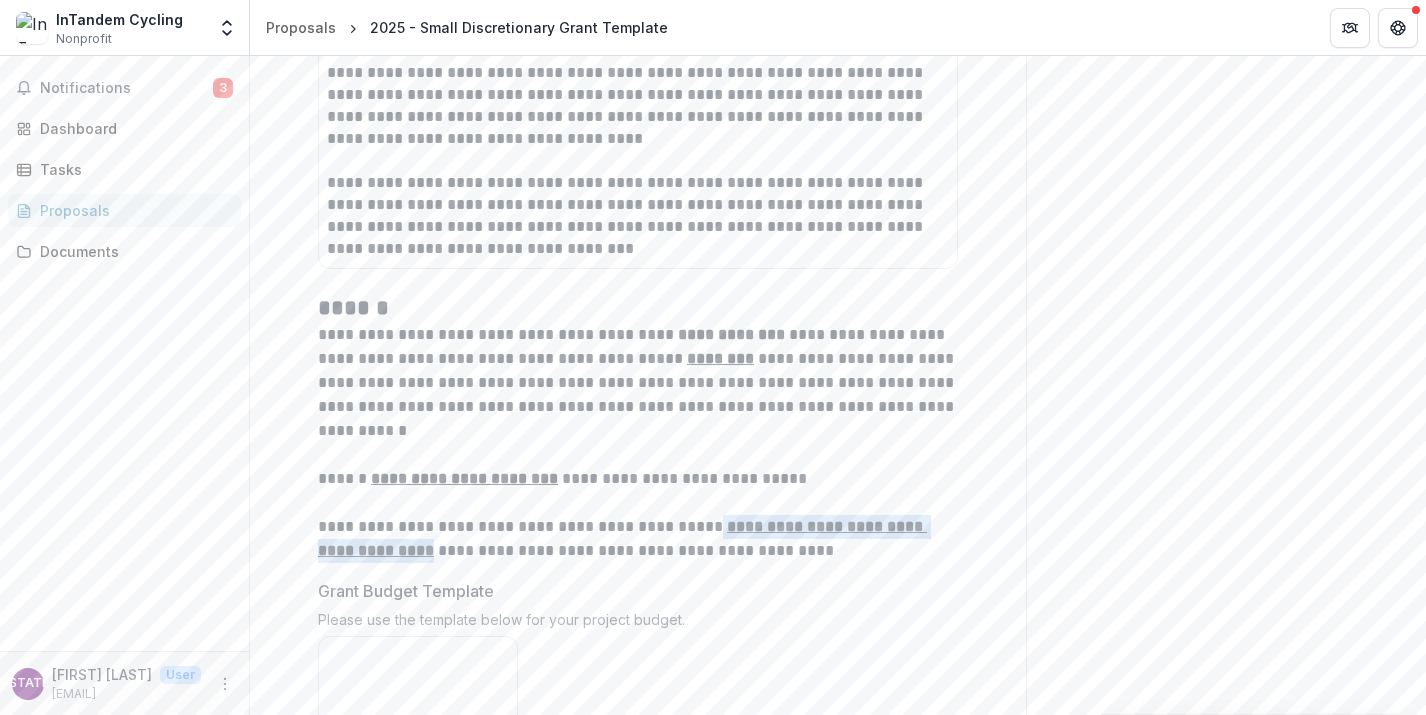 click on "**********" at bounding box center (638, 539) 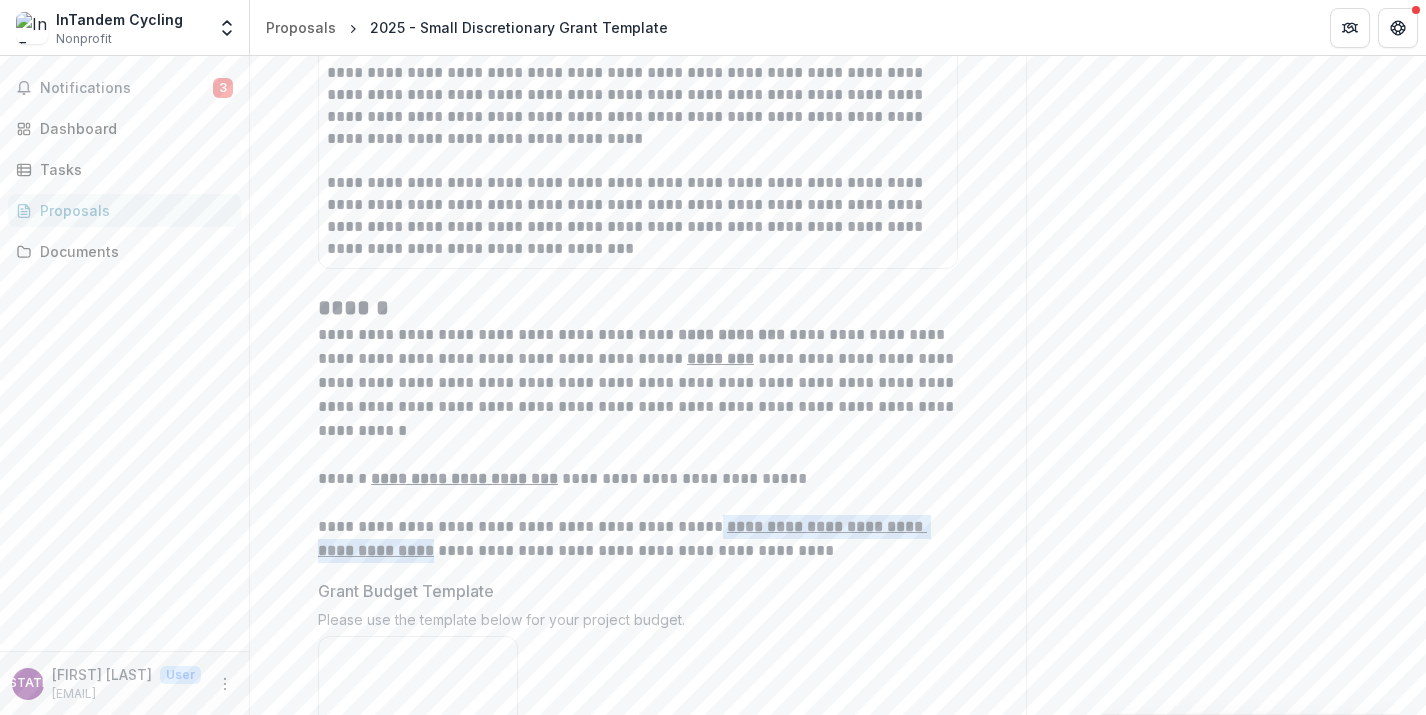 copy on "**********" 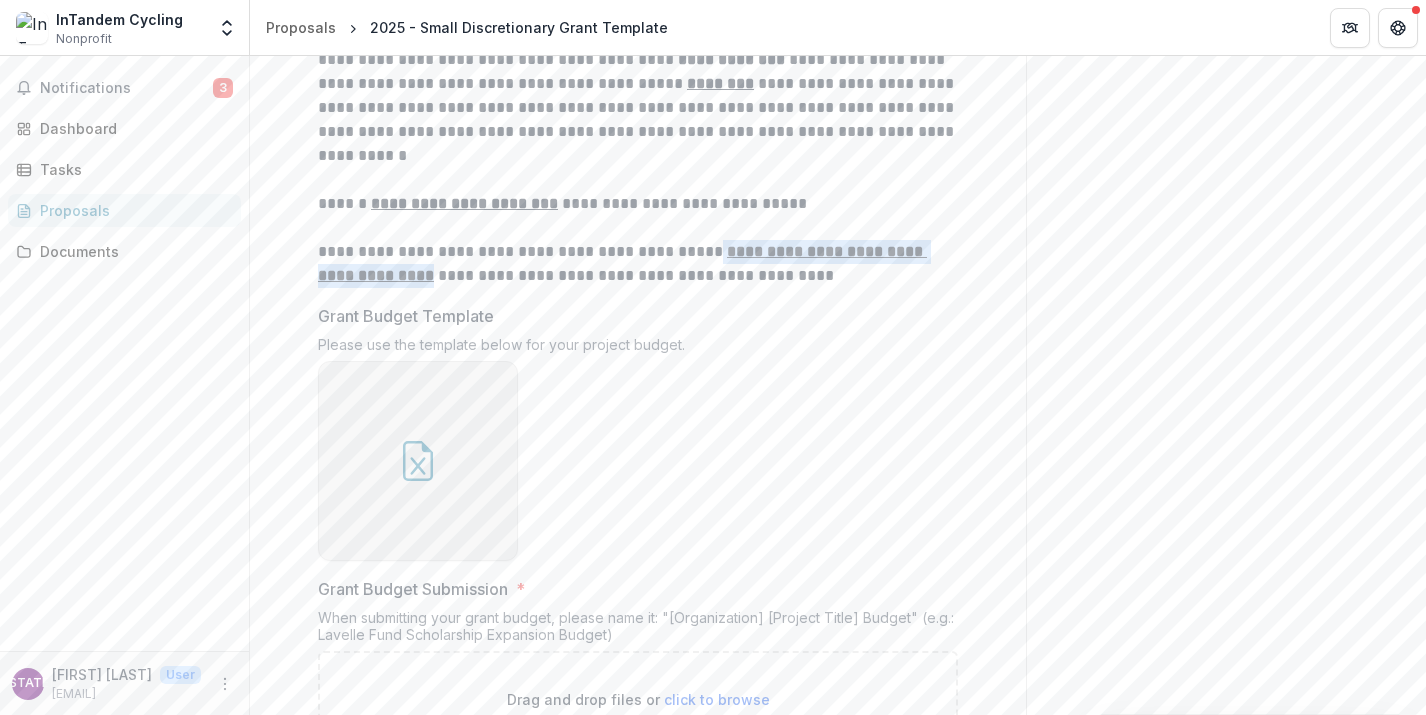 scroll, scrollTop: 2243, scrollLeft: 0, axis: vertical 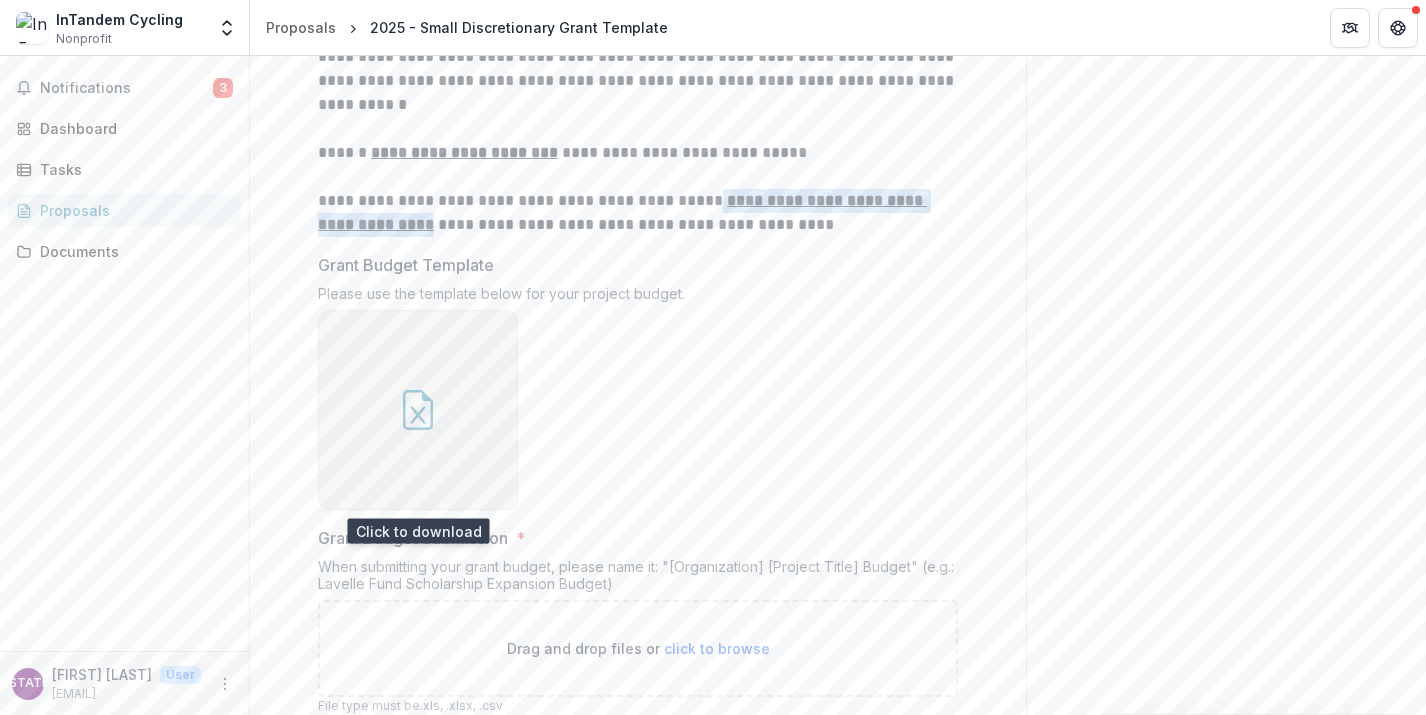 click 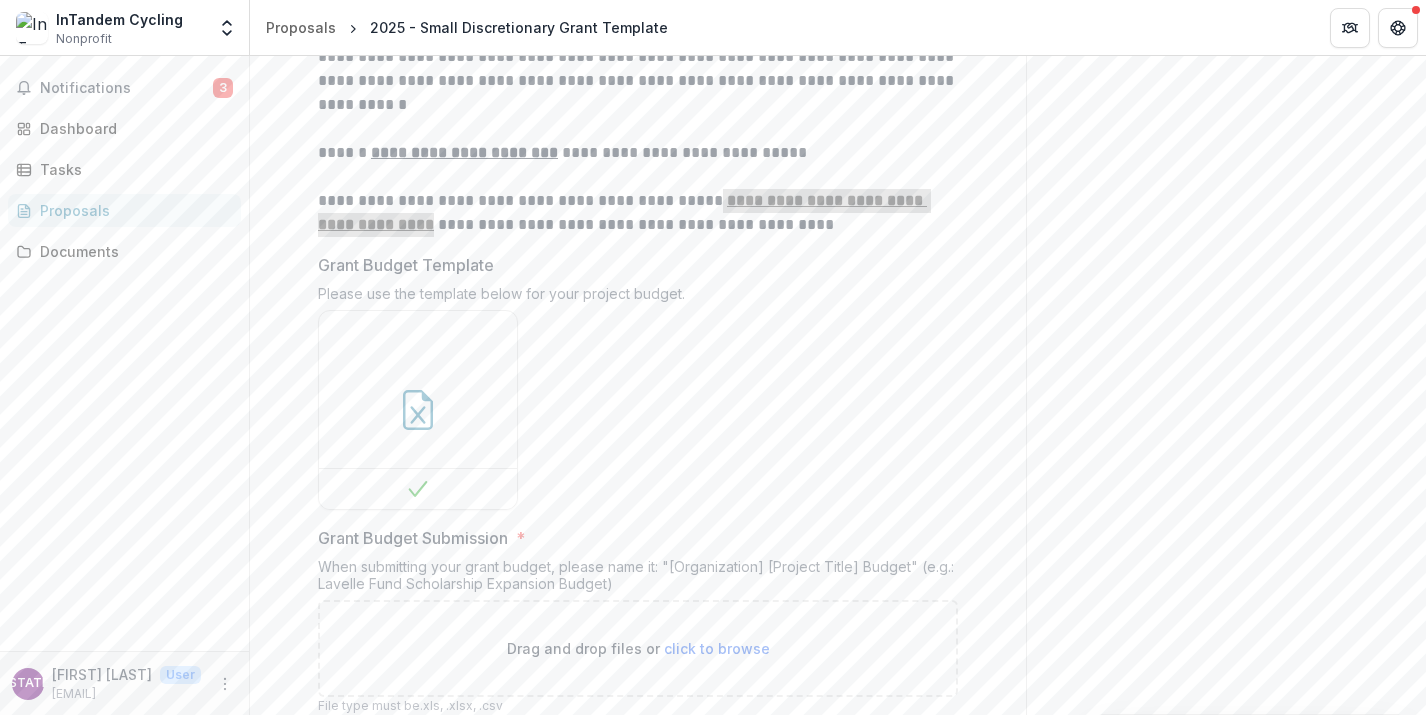 click on "Proposals 2025 - Small Discretionary Grant Template" at bounding box center (838, 27) 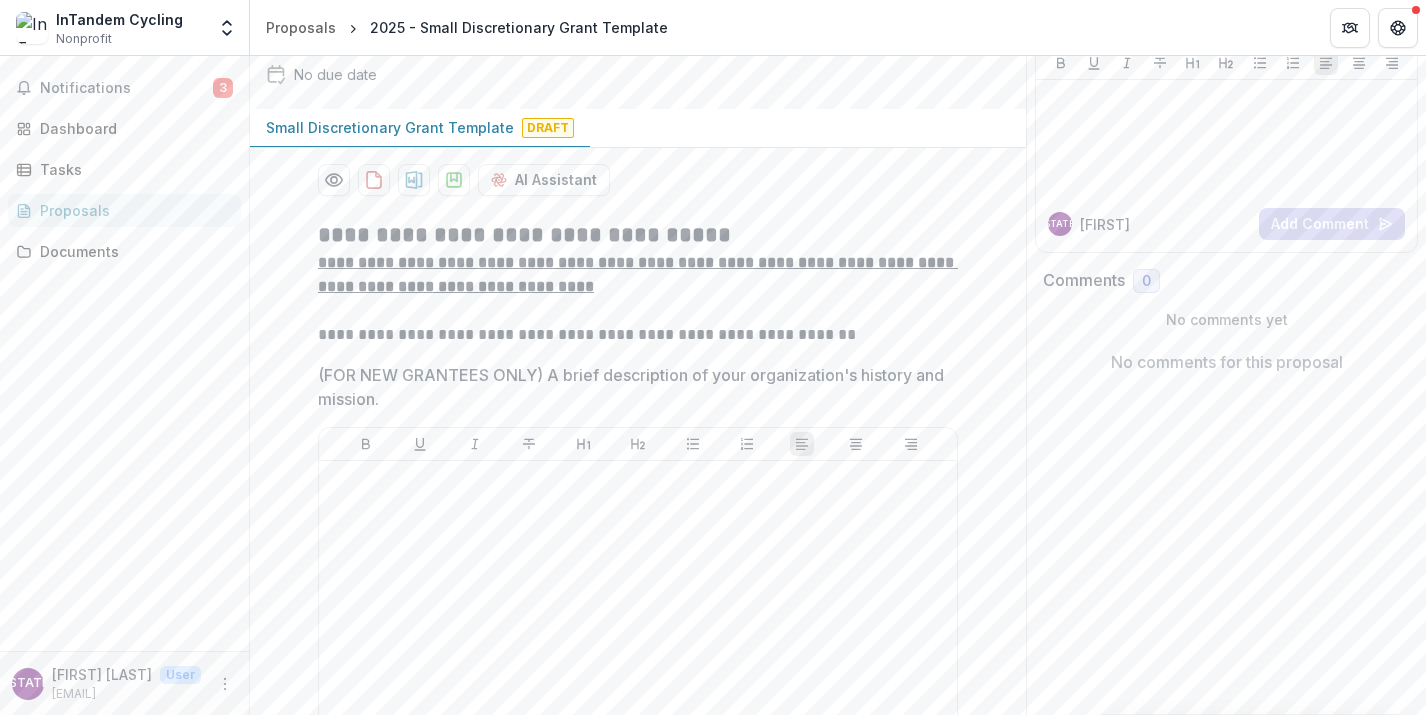 scroll, scrollTop: 0, scrollLeft: 0, axis: both 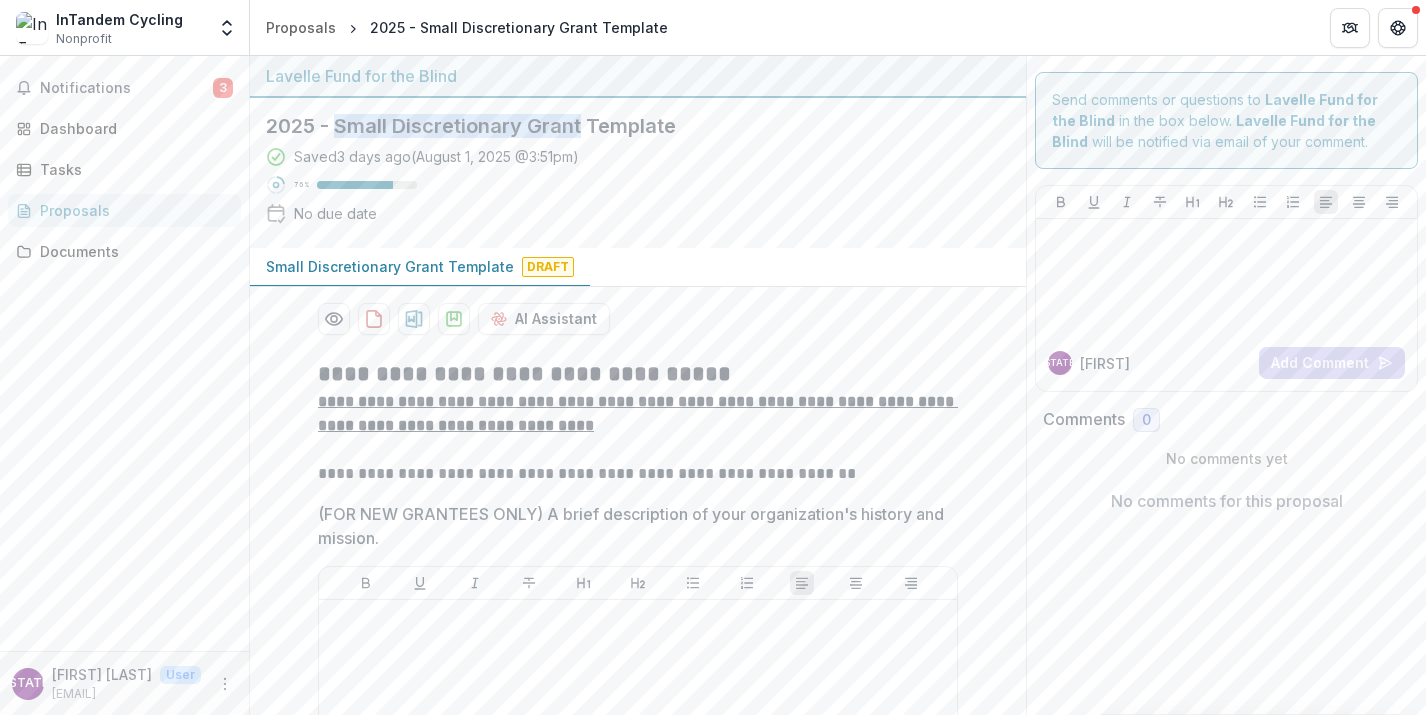 drag, startPoint x: 339, startPoint y: 126, endPoint x: 582, endPoint y: 127, distance: 243.00206 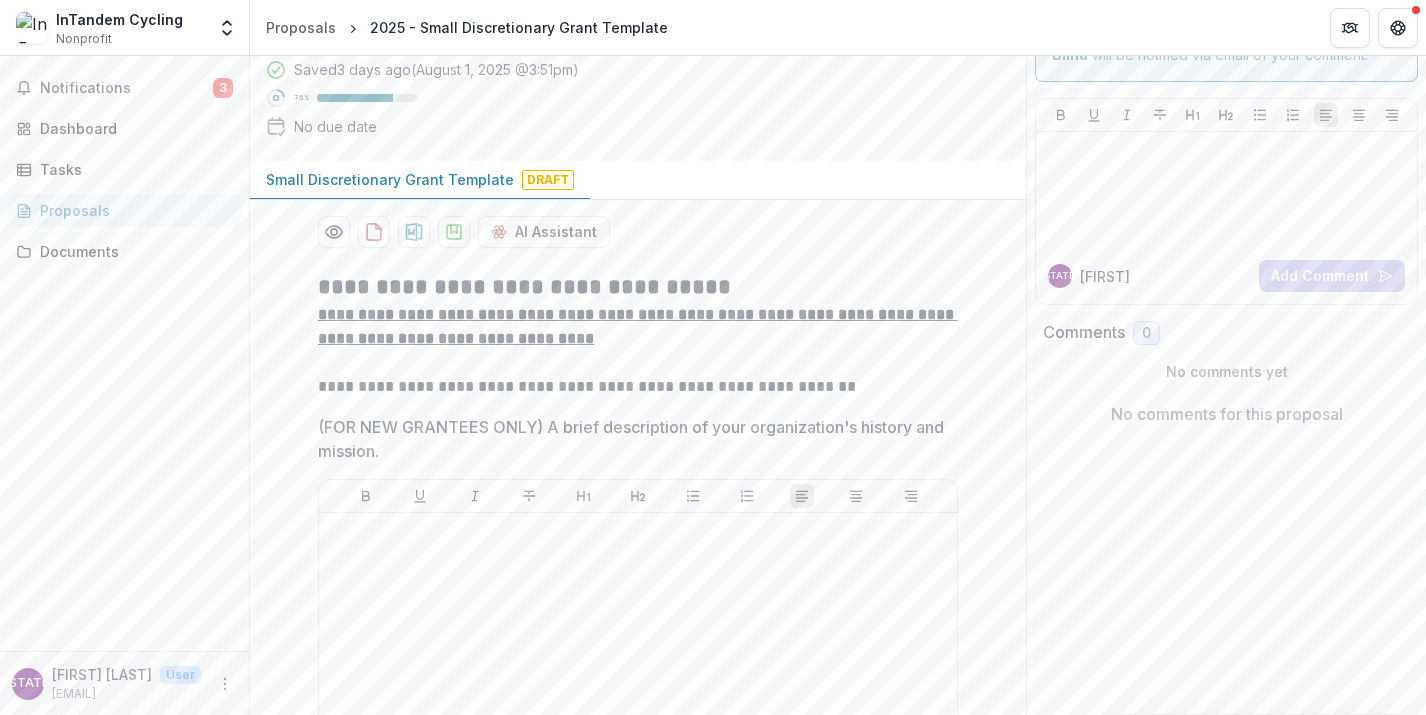 scroll, scrollTop: 0, scrollLeft: 0, axis: both 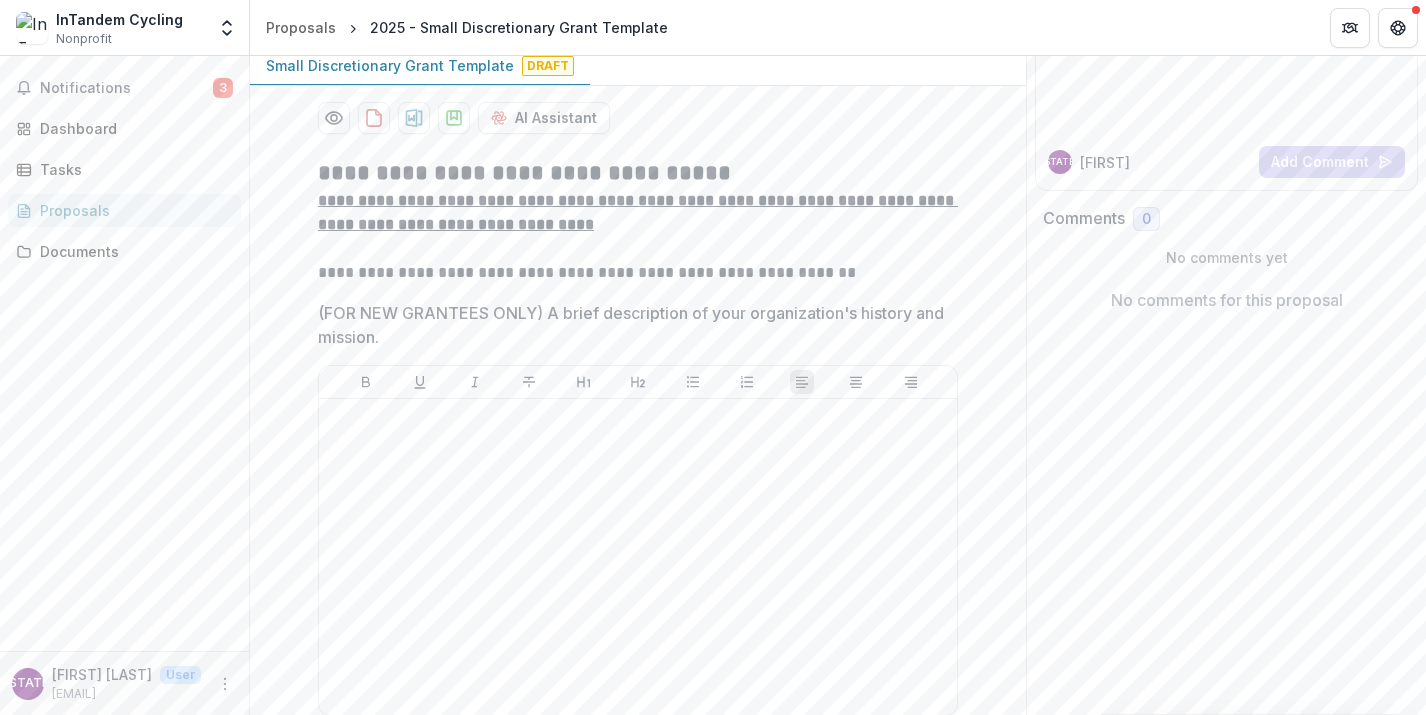 copy on "Small Discretionary Grant" 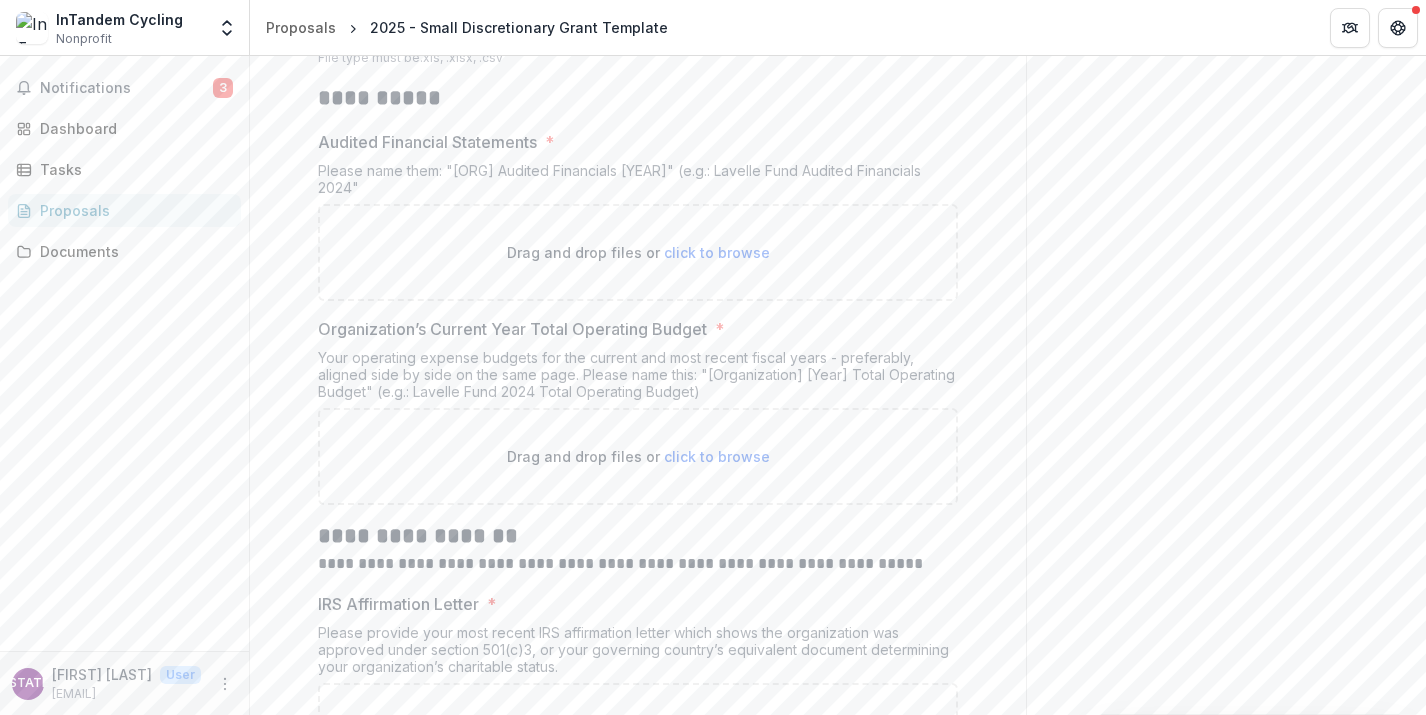scroll, scrollTop: 3045, scrollLeft: 0, axis: vertical 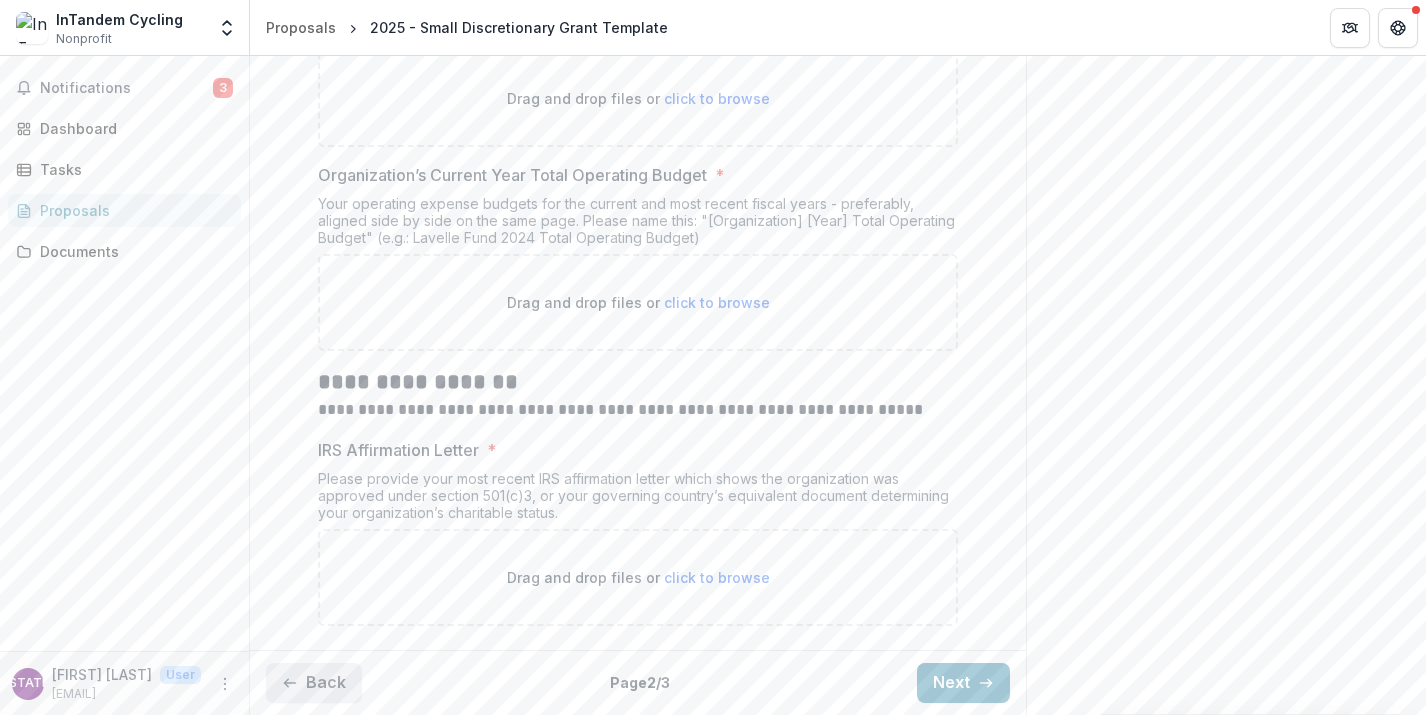 click on "Back" at bounding box center [314, 683] 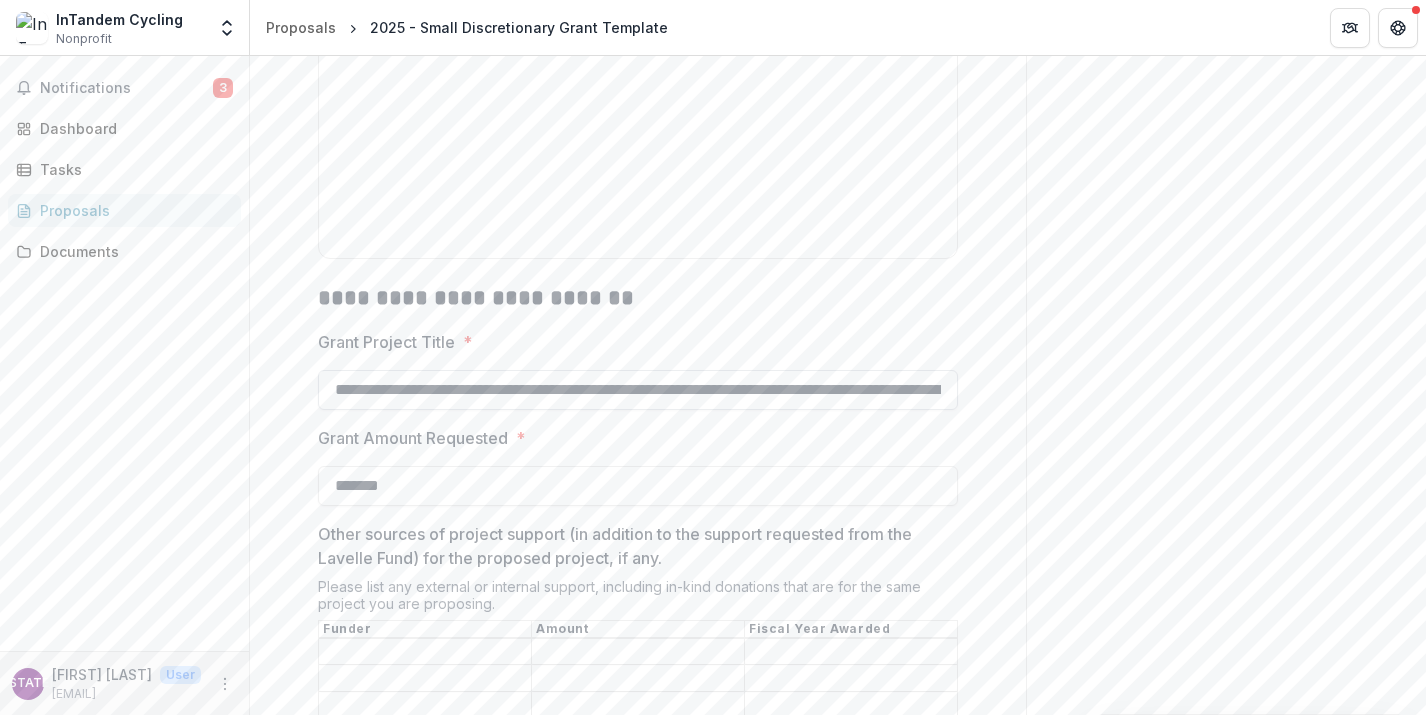 scroll, scrollTop: 3123, scrollLeft: 0, axis: vertical 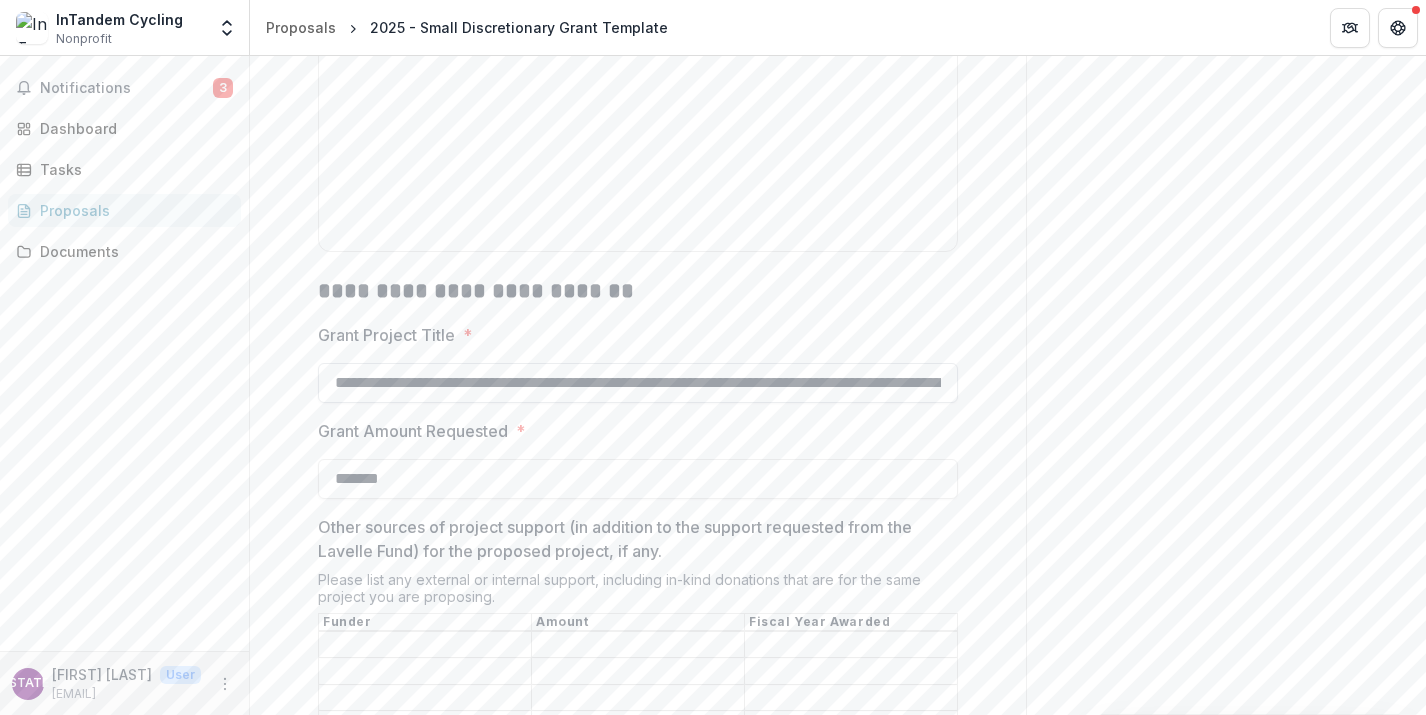 click on "**********" at bounding box center (638, 383) 